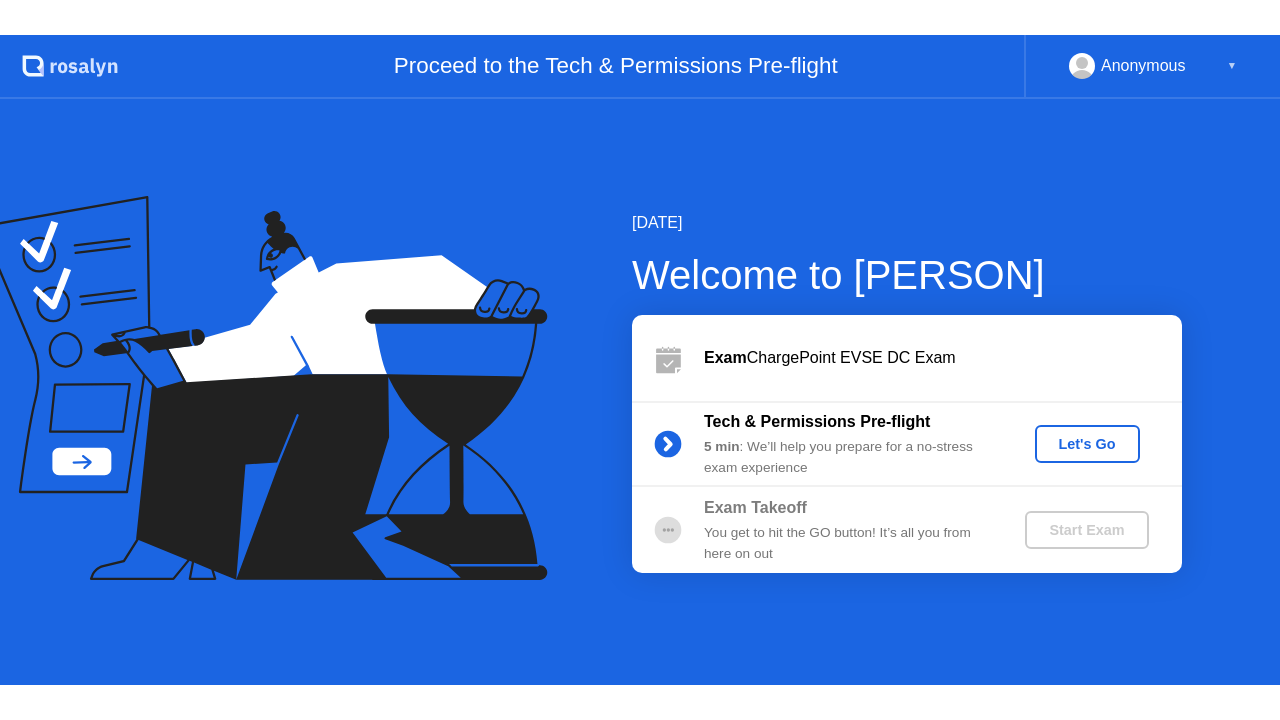 scroll, scrollTop: 0, scrollLeft: 0, axis: both 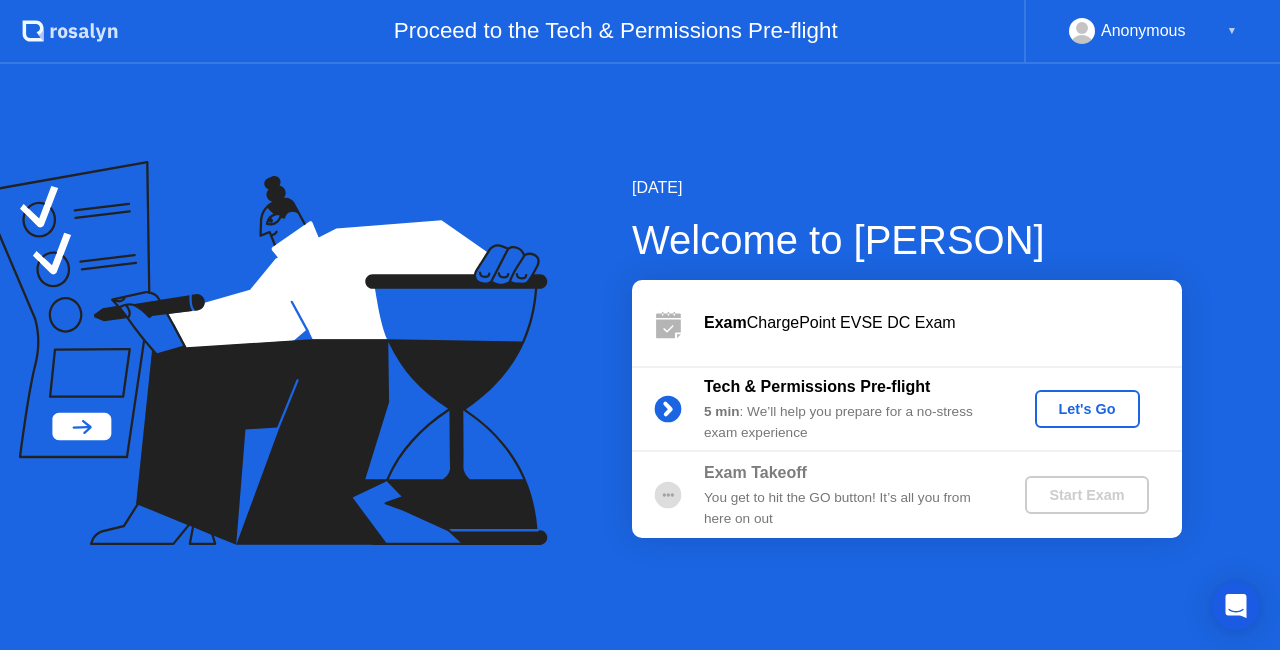 click on "Let's Go" 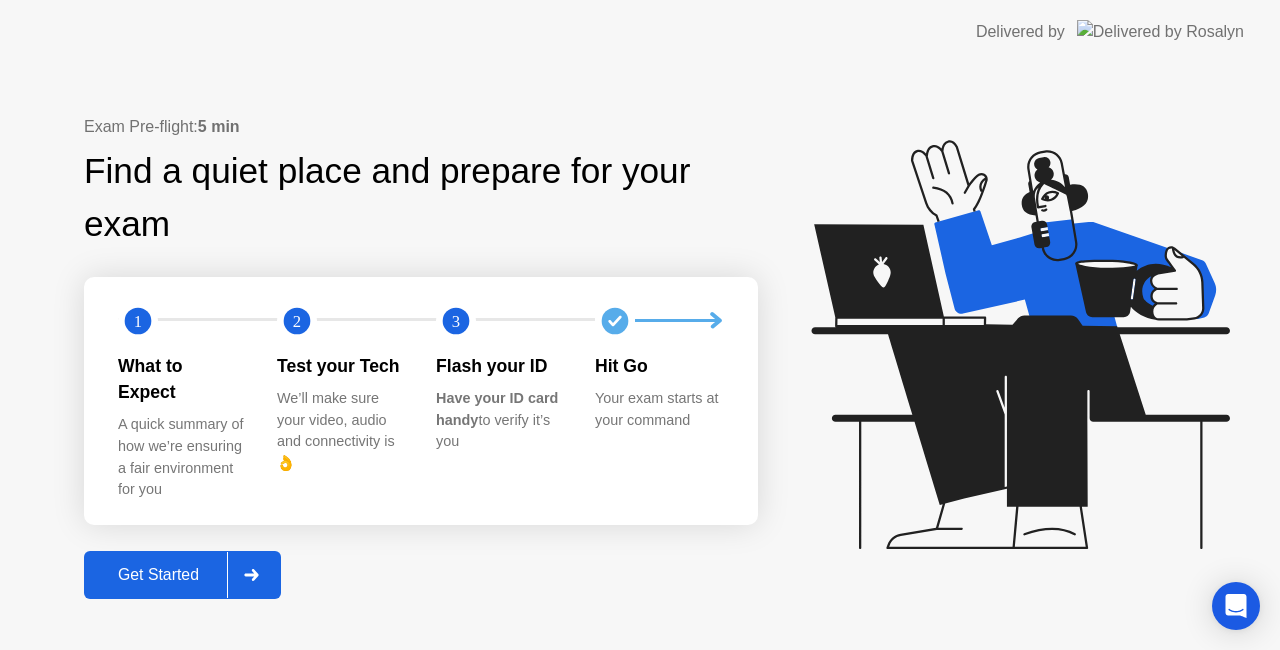 click on "Get Started" 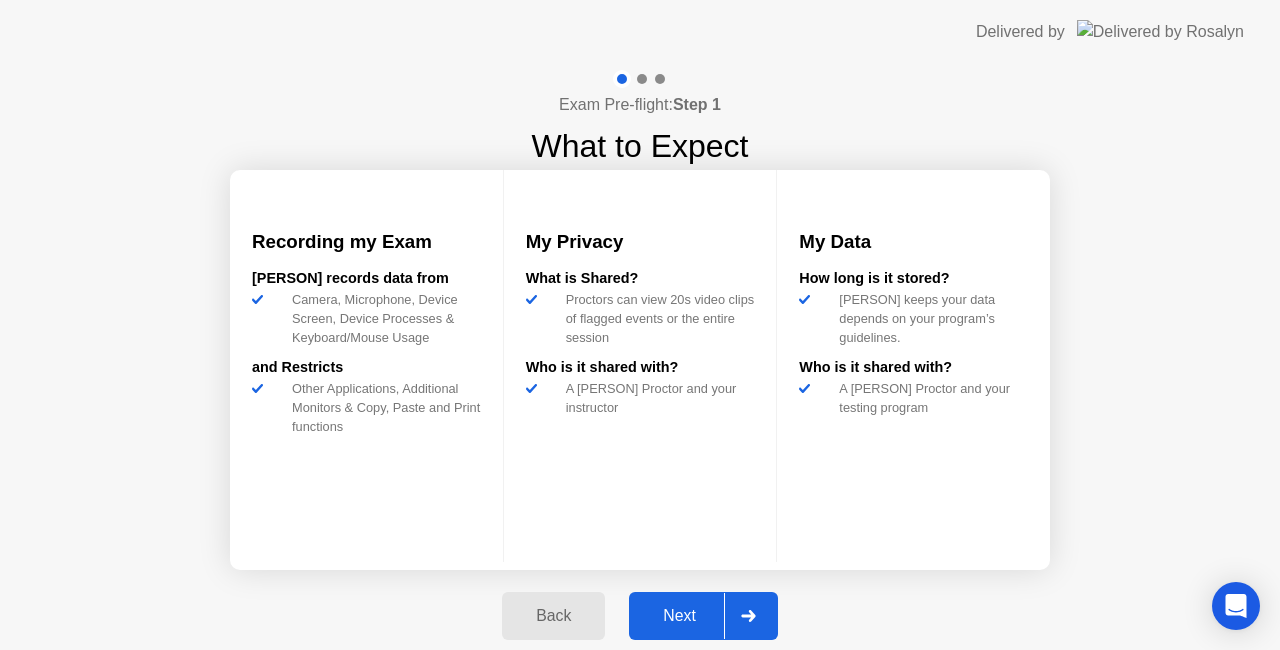 click on "Next" 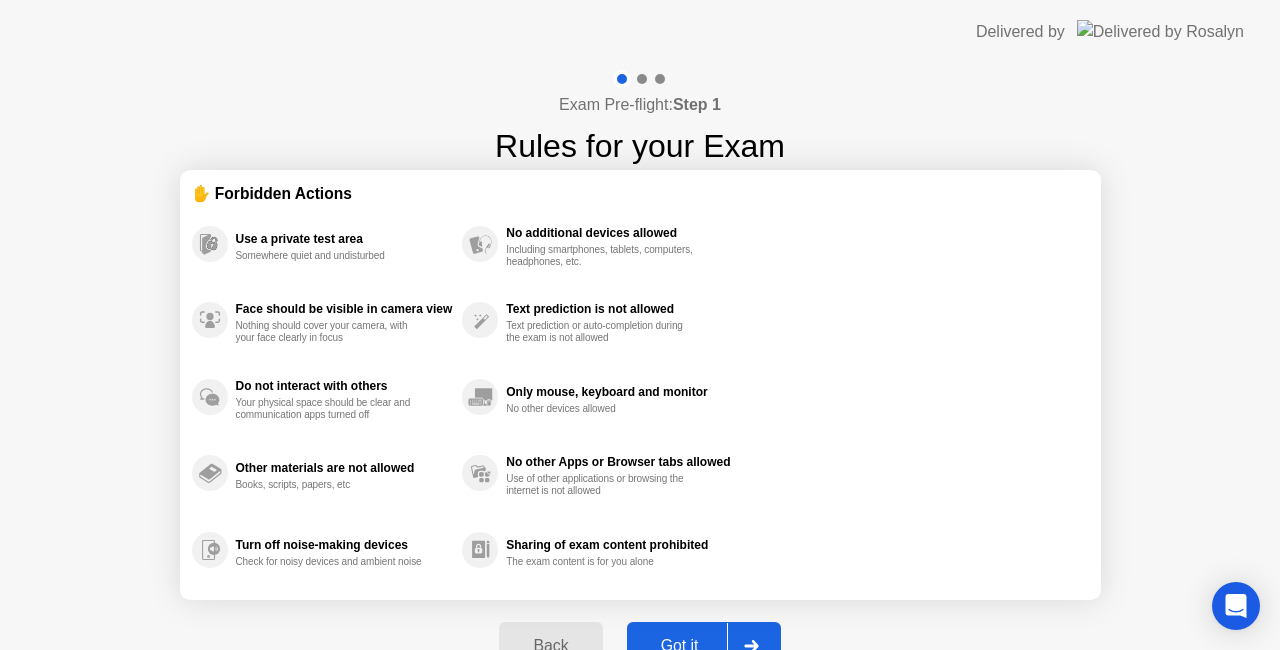 click on "Got it" 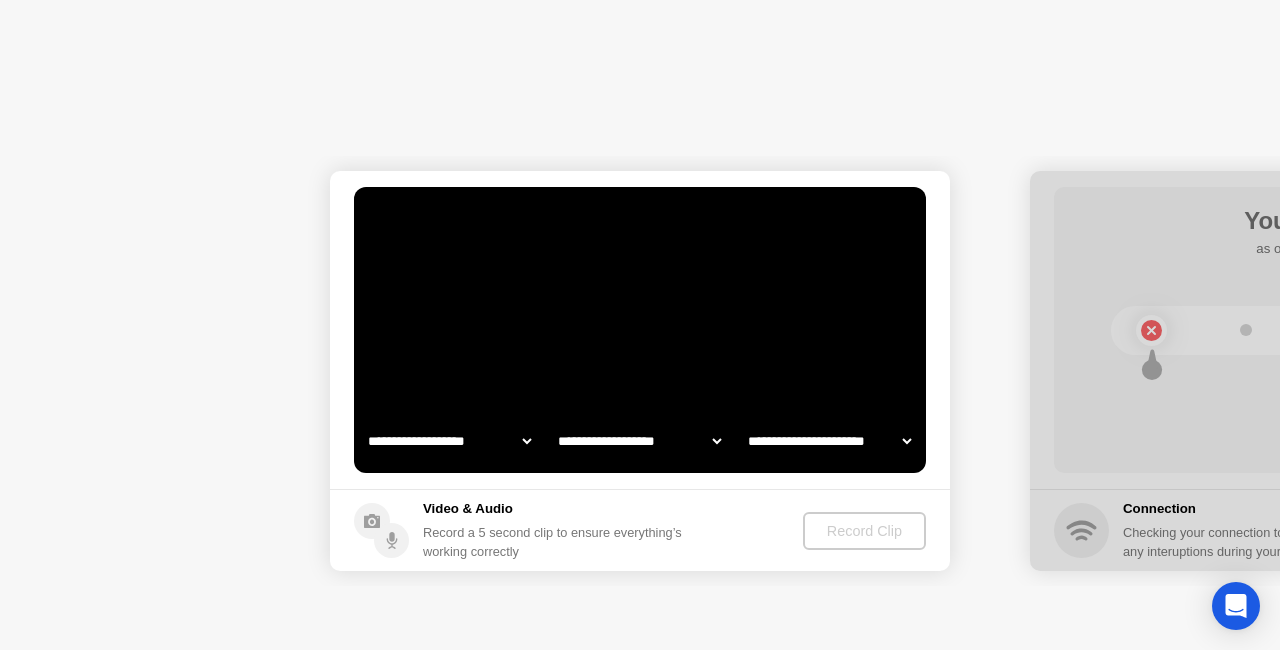 select on "**********" 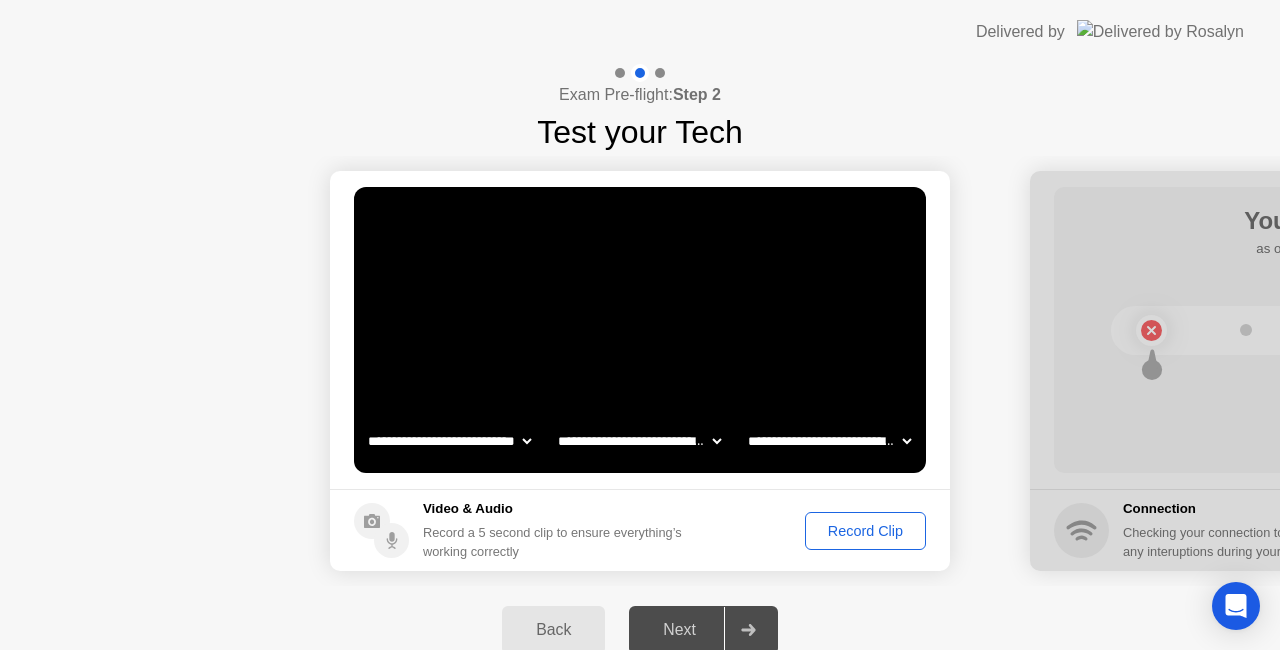click on "Record Clip" 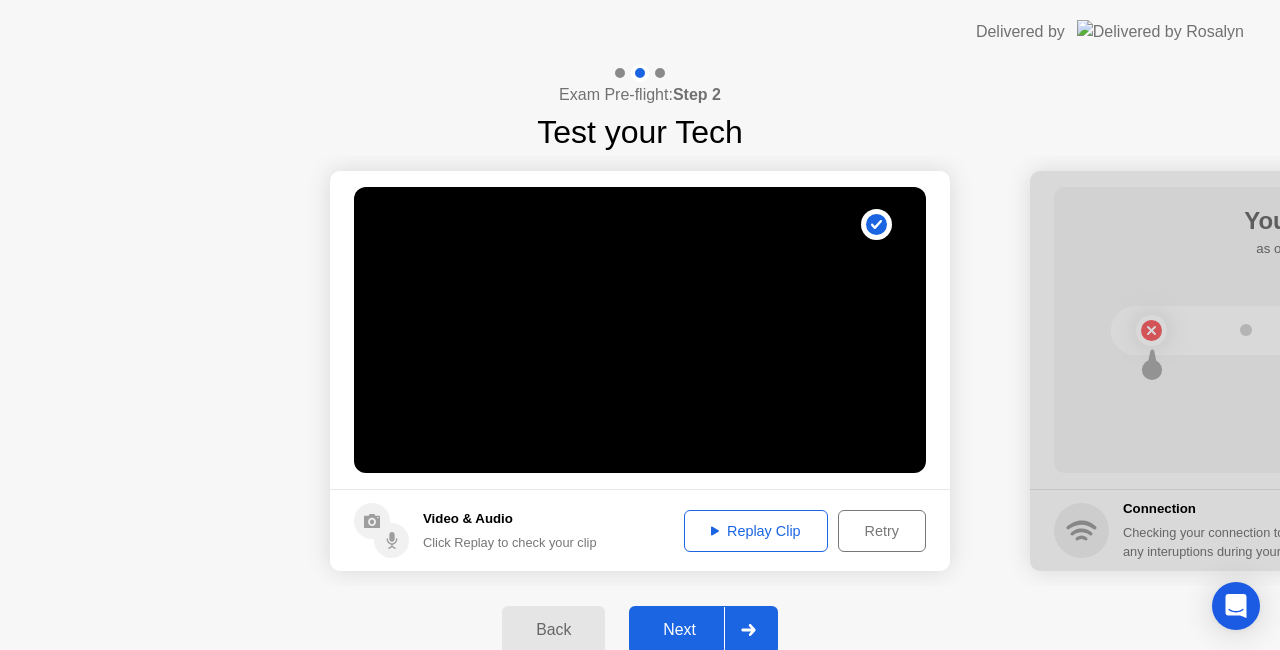 click on "Replay Clip" 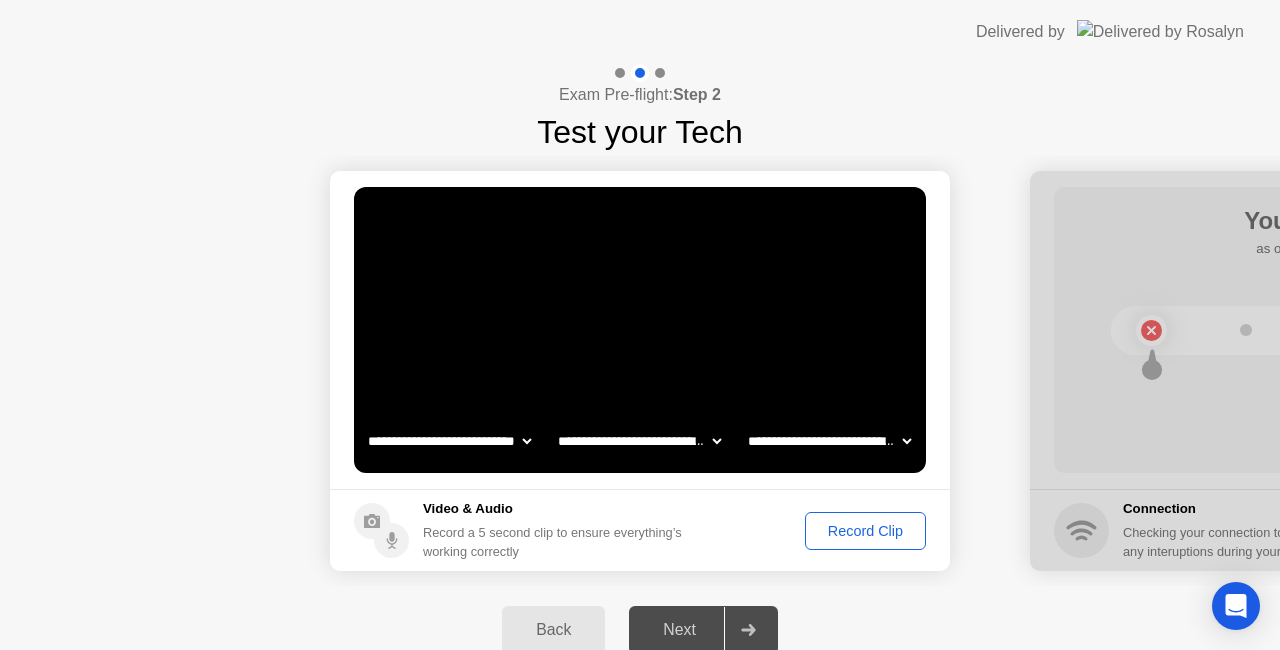 click on "Record Clip" 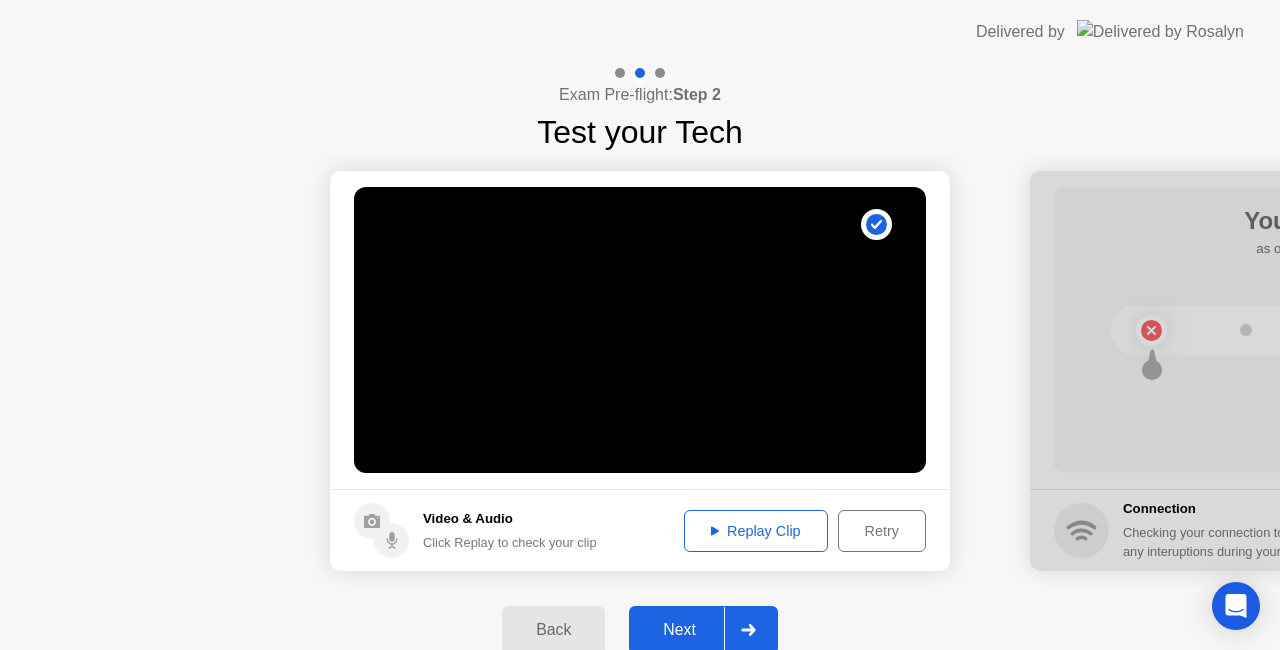 click on "Replay Clip" 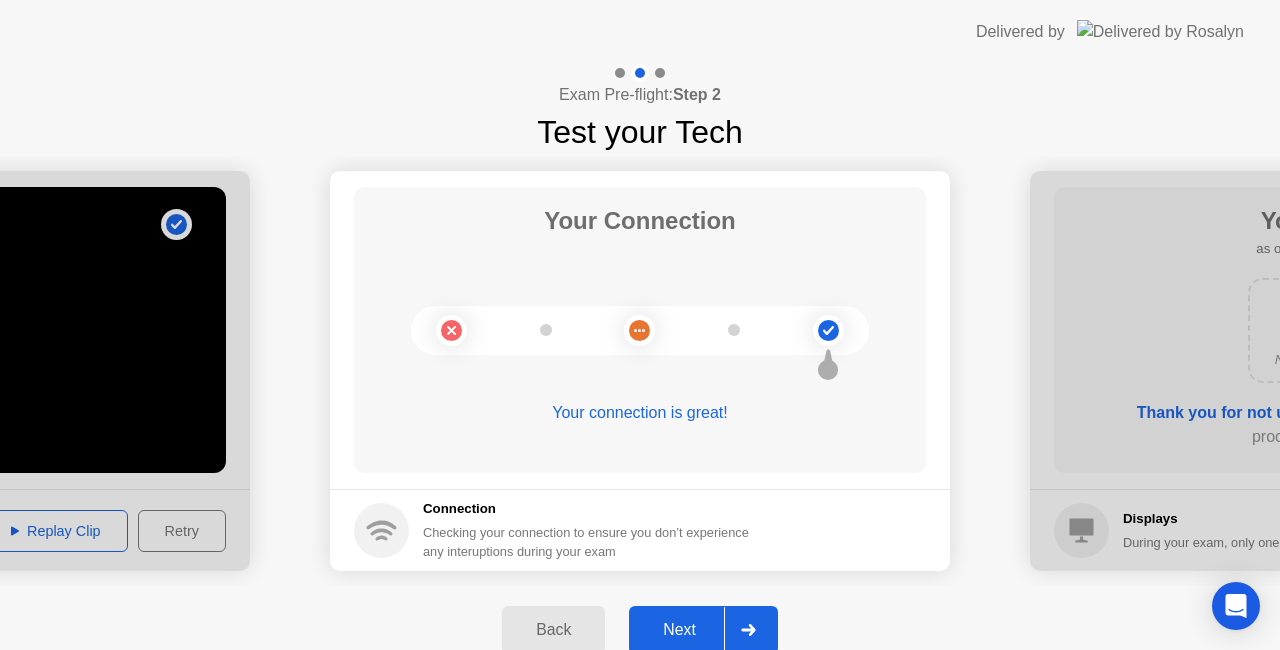 click on "Next" 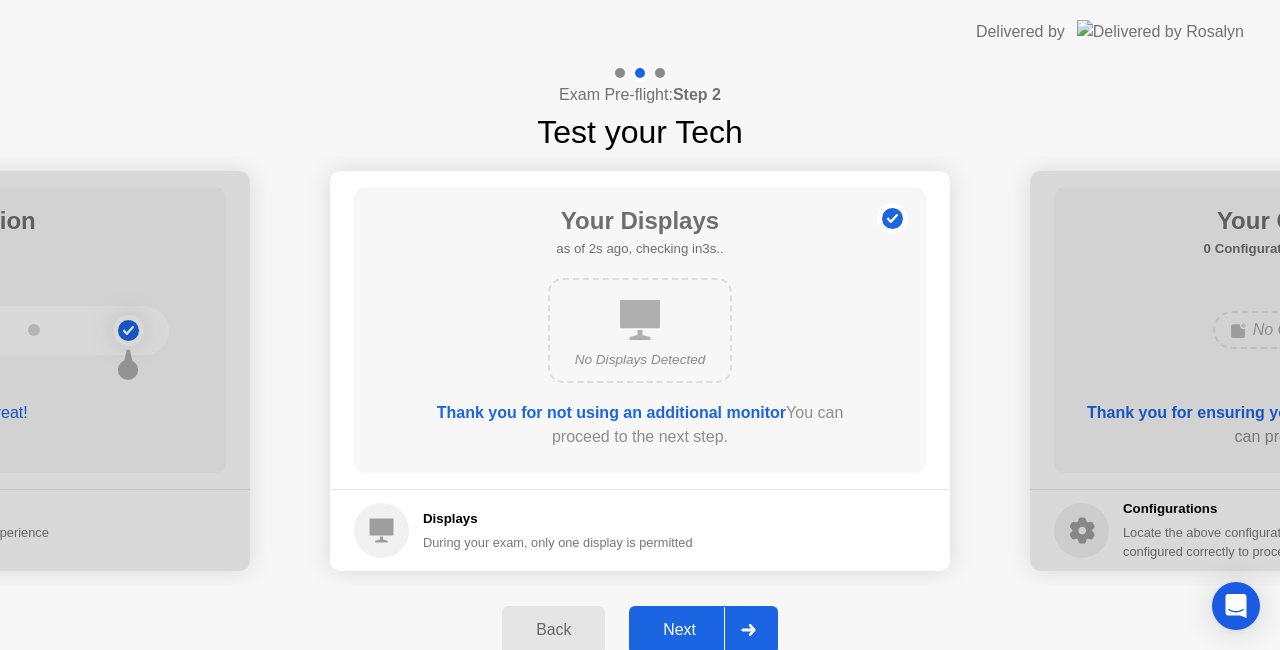 click on "Next" 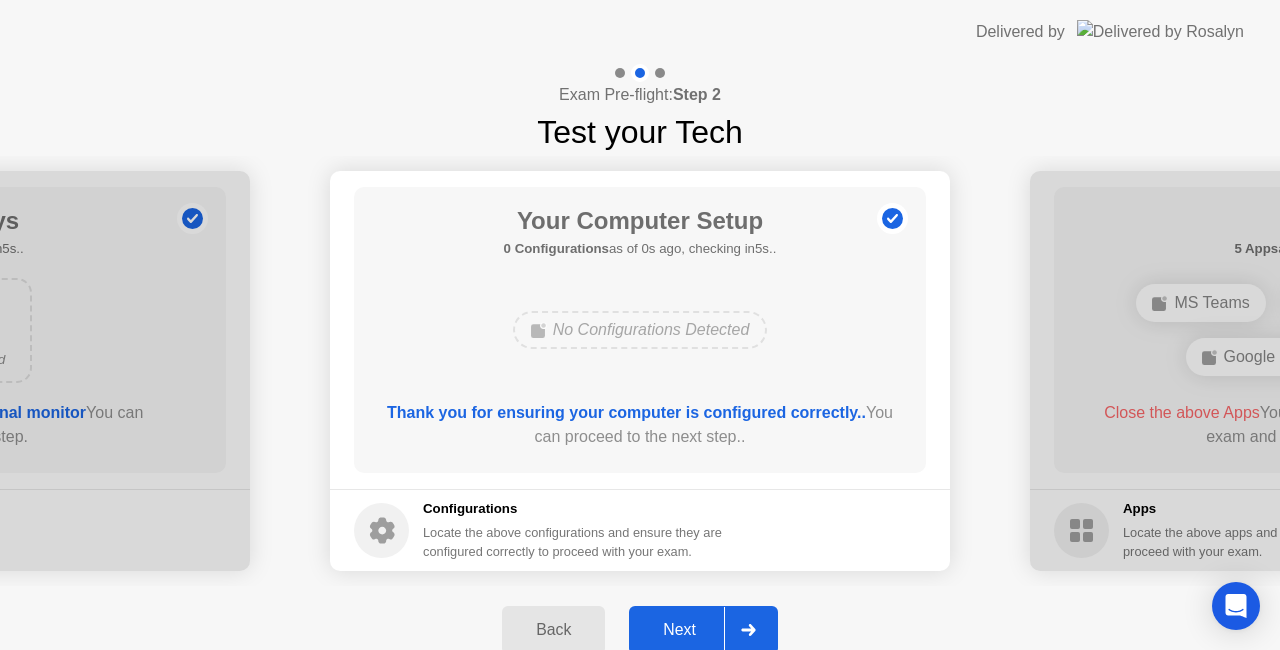 click on "Next" 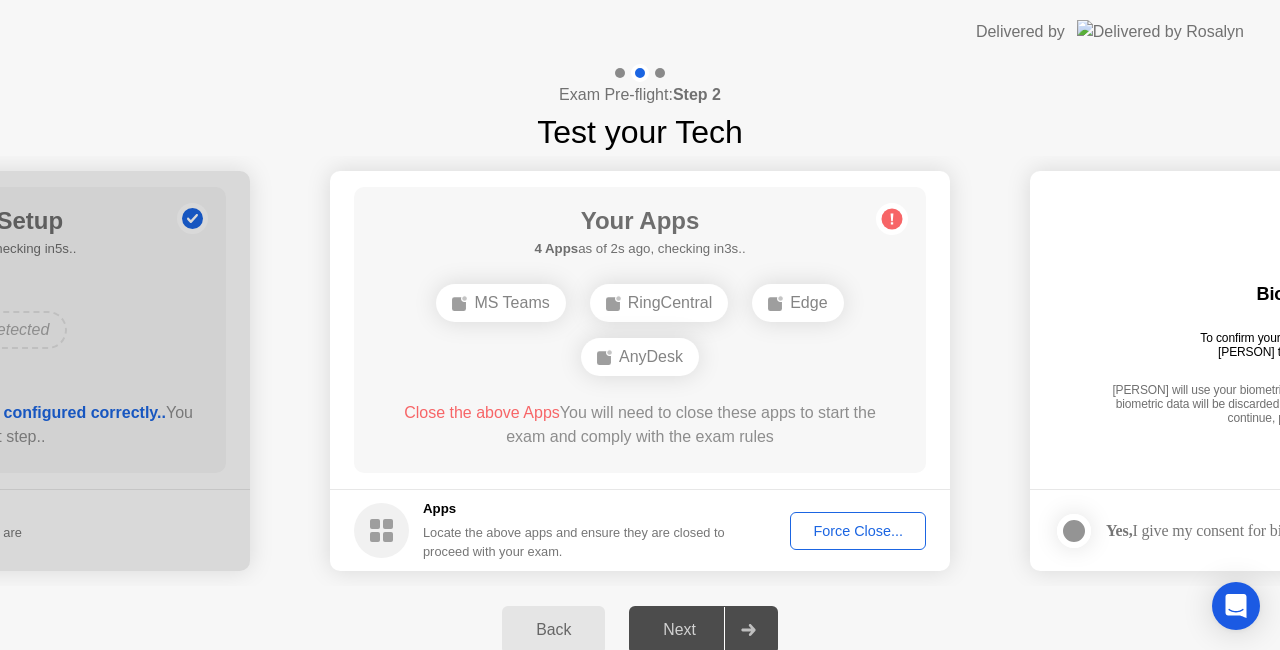 click on "Force Close..." 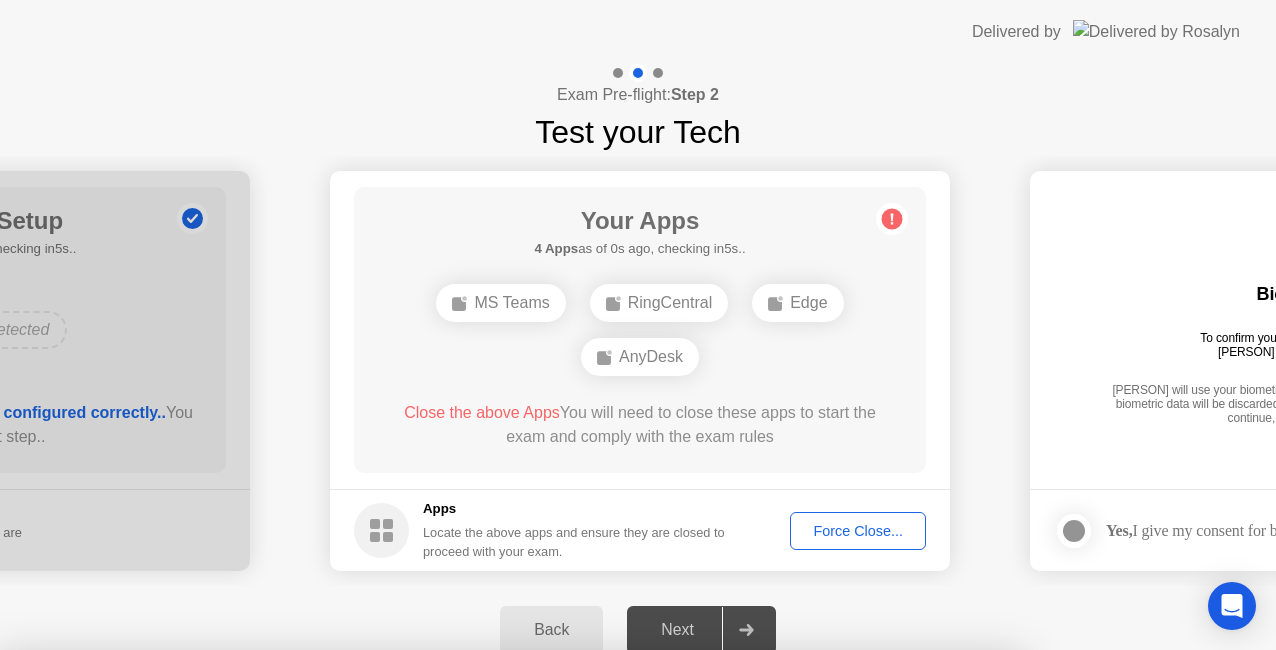 click on "Confirm" at bounding box center [577, 980] 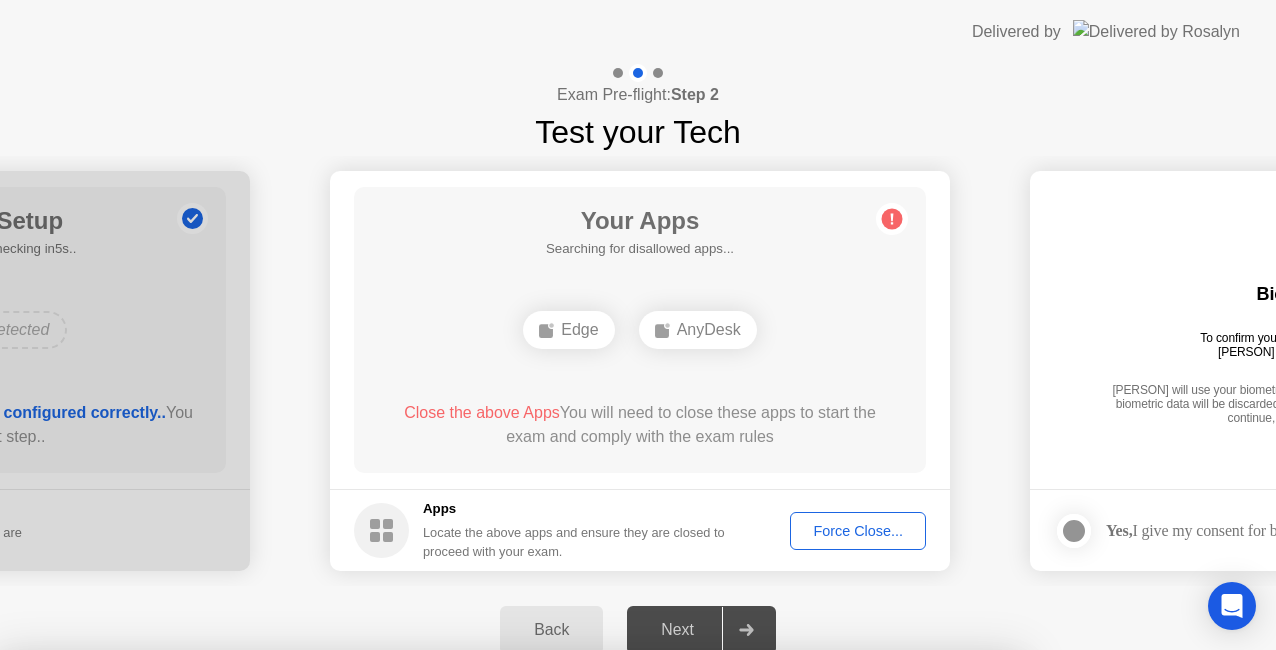 click on "Close" at bounding box center [429, 888] 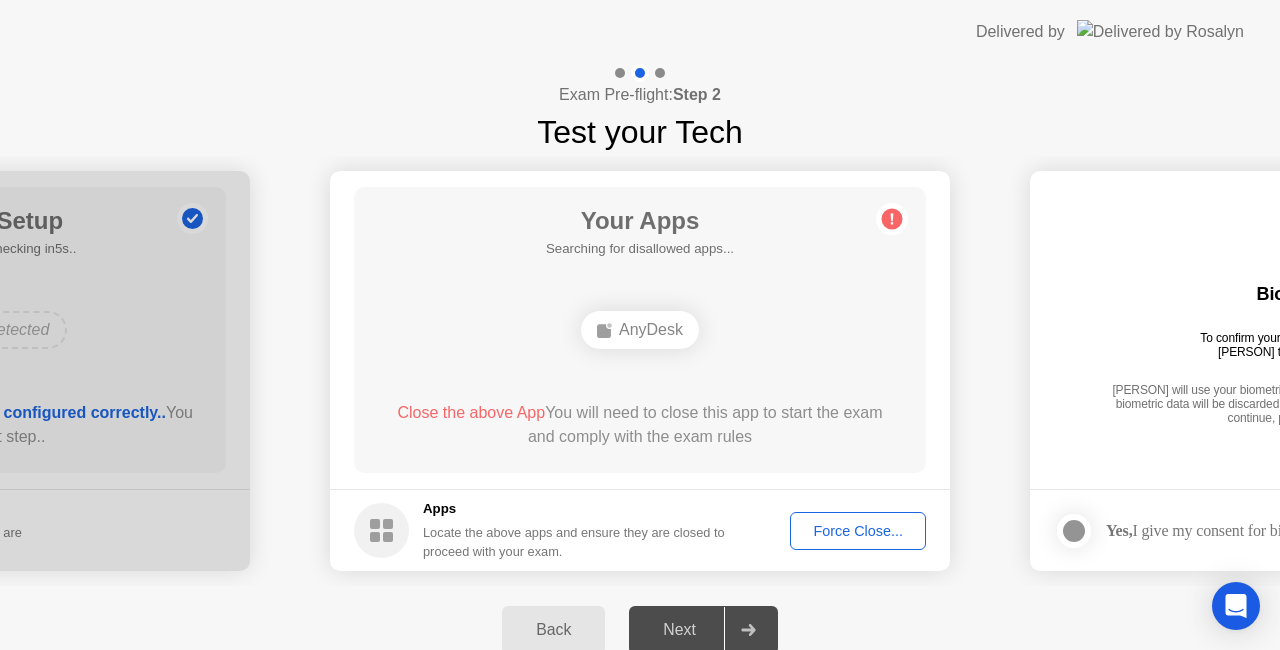 click on "AnyDesk" 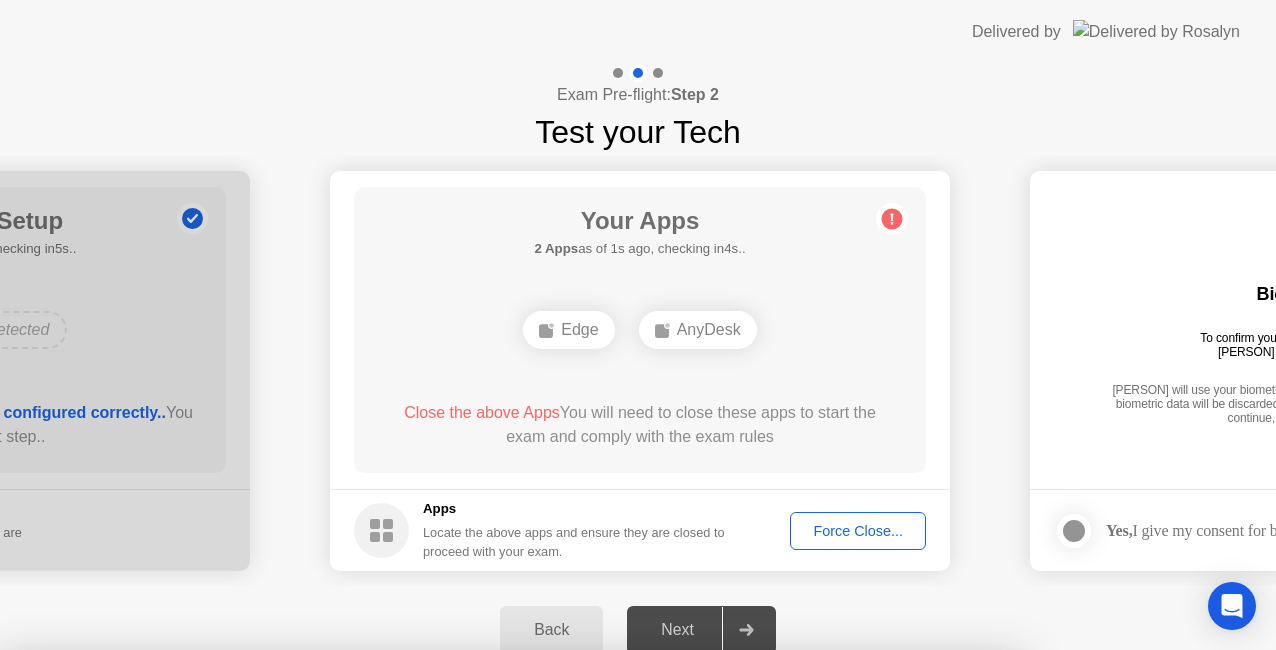 click on "Confirm" at bounding box center [577, 926] 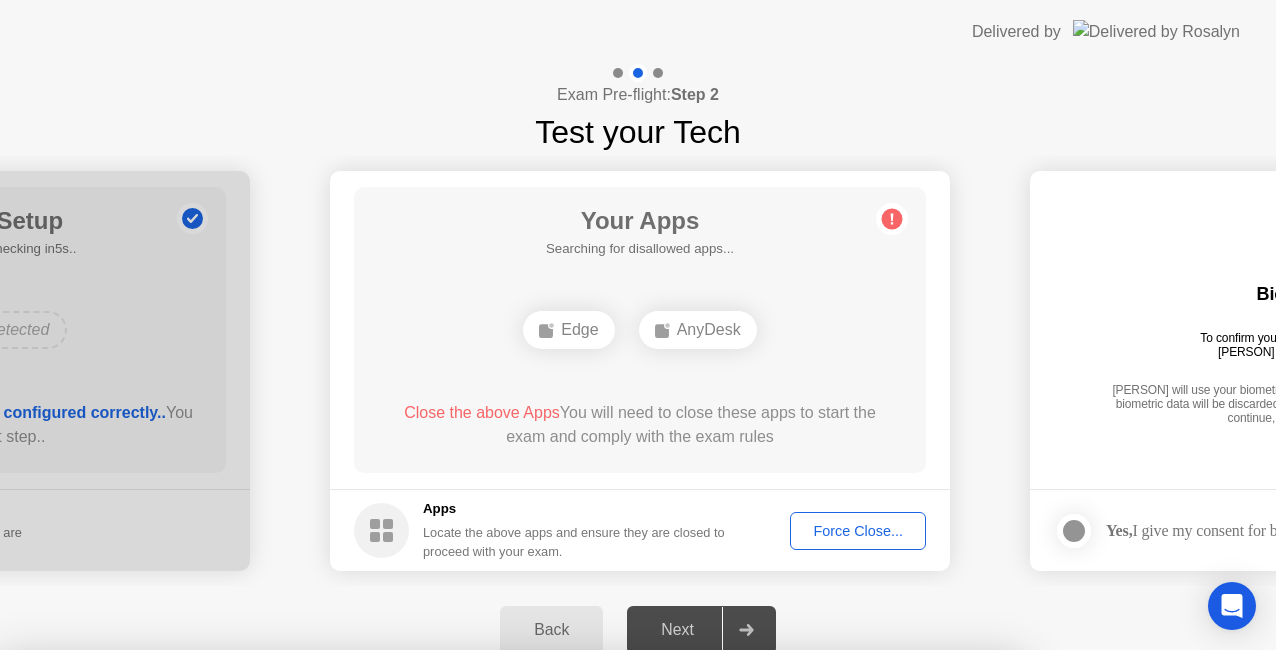 click on "Close" at bounding box center [429, 888] 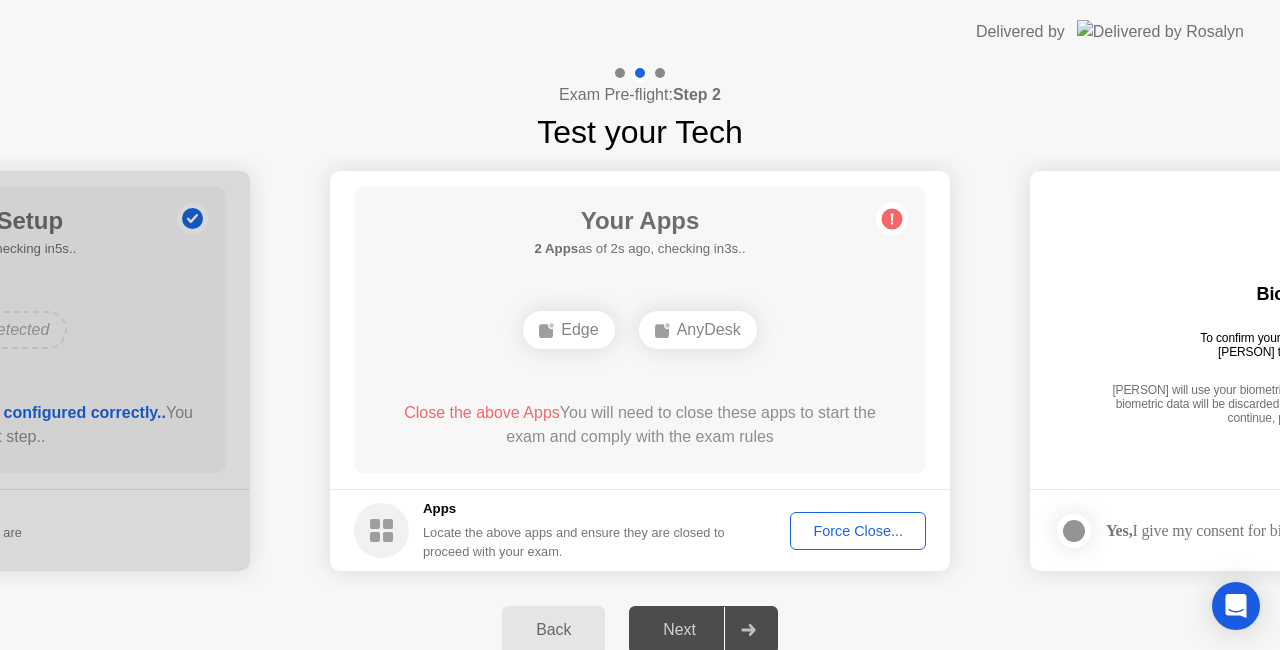 click on "Your Apps 2 Apps  as of 2s ago, checking in3s..  Edge   AnyDesk  Close the above Apps  You will need to close these apps to start the exam and comply with the exam rules" 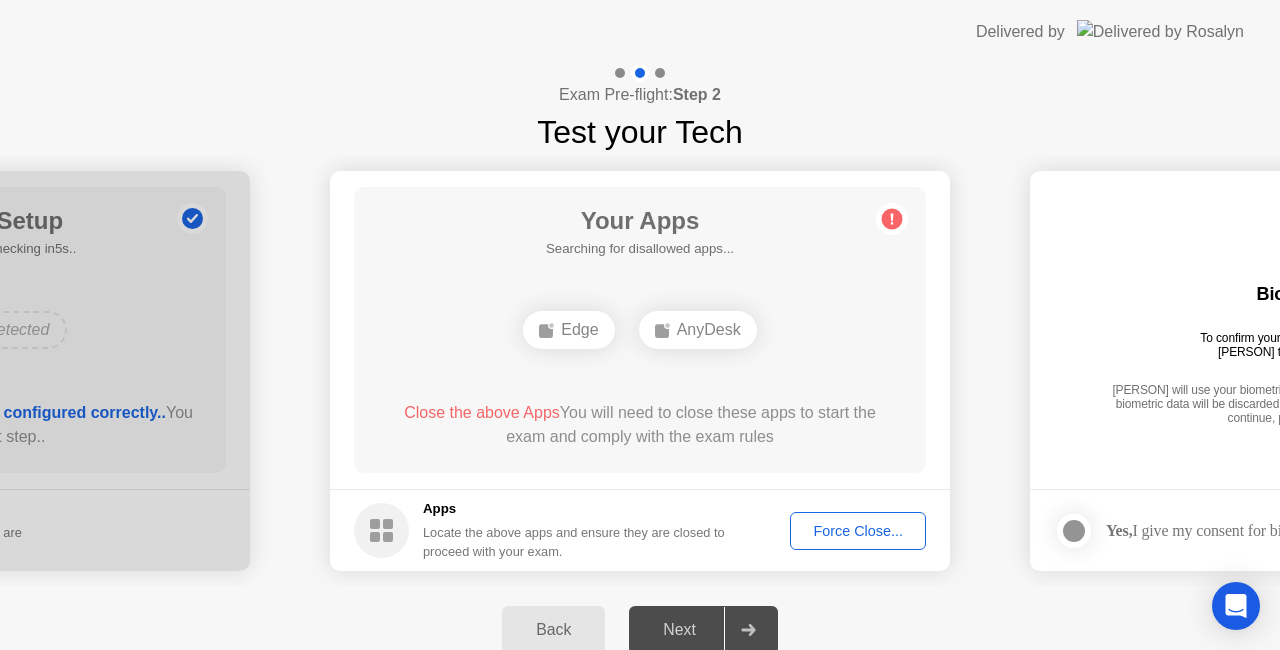 click on "Next" 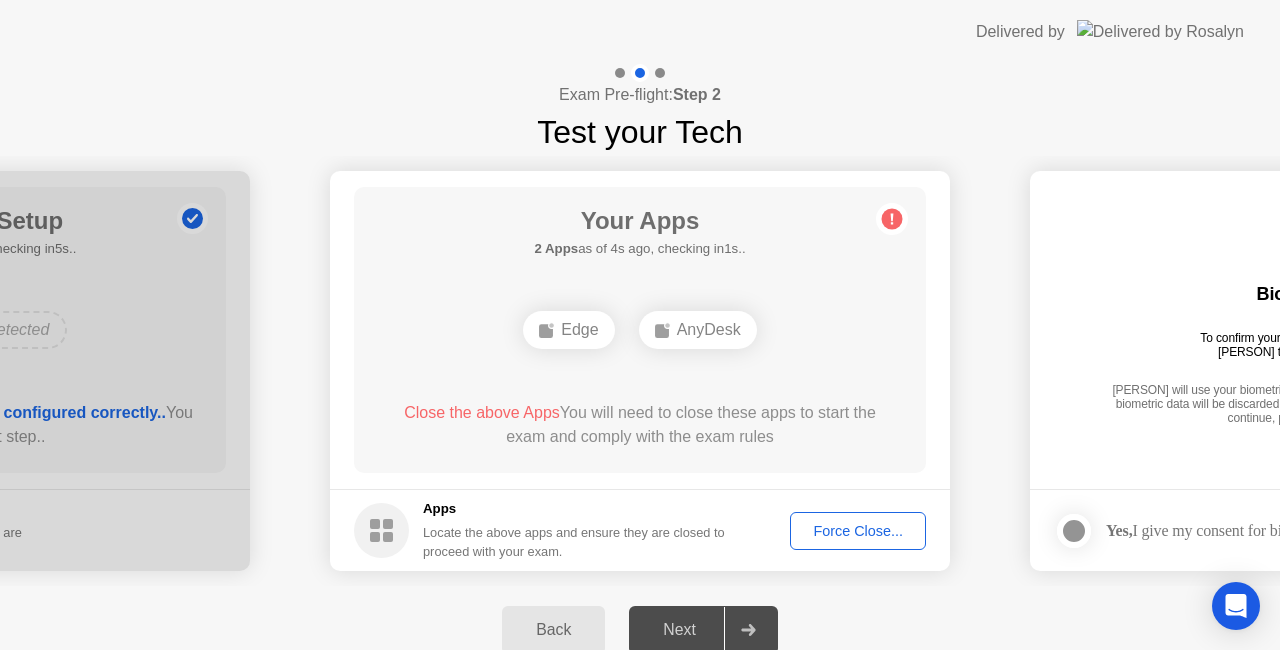 click 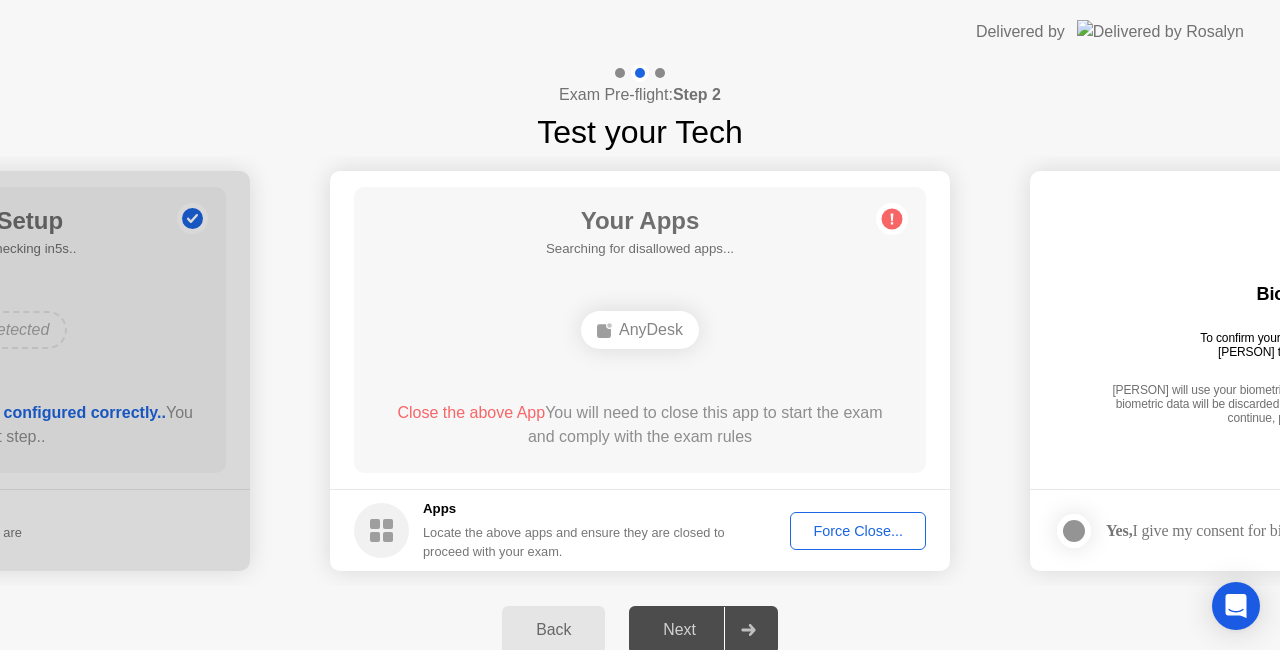 click on "Force Close..." 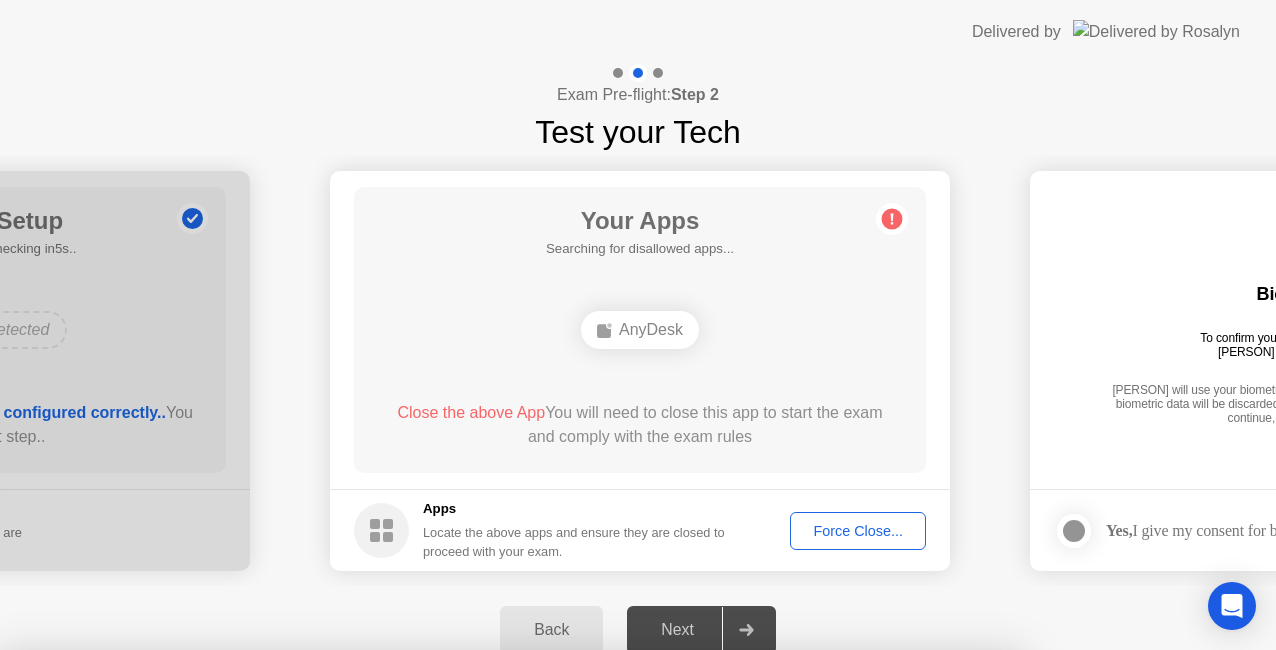 click on "Confirm" at bounding box center (577, 926) 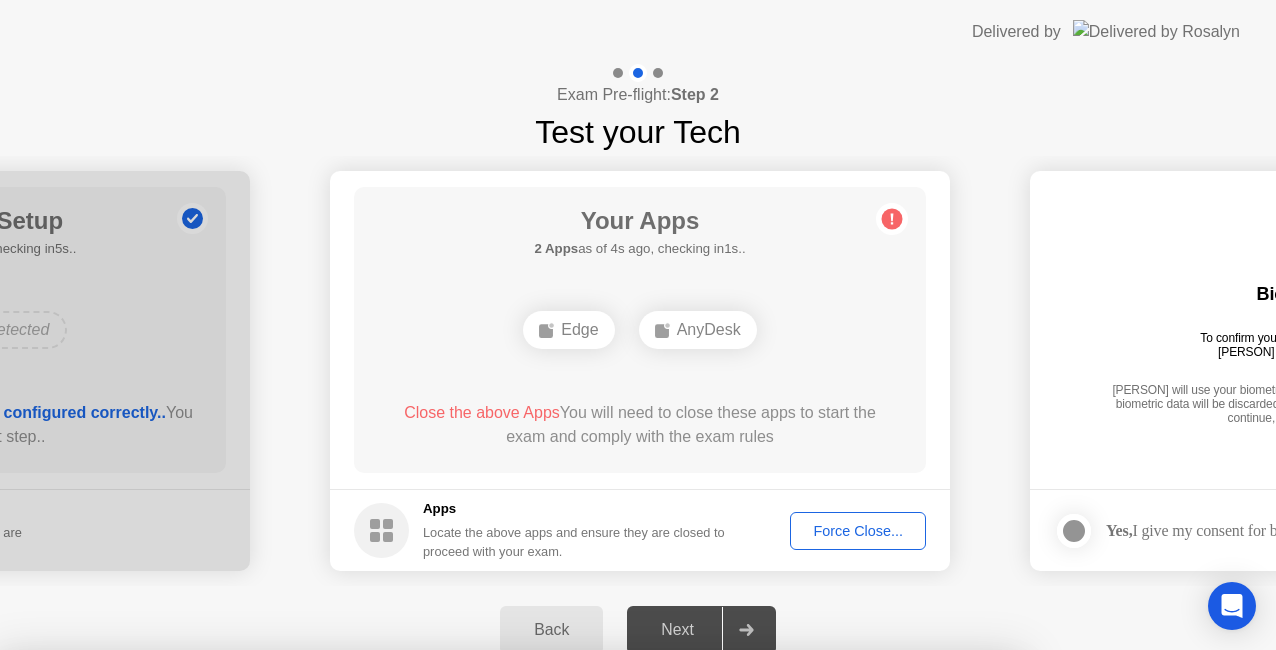 click on "Close" at bounding box center (429, 888) 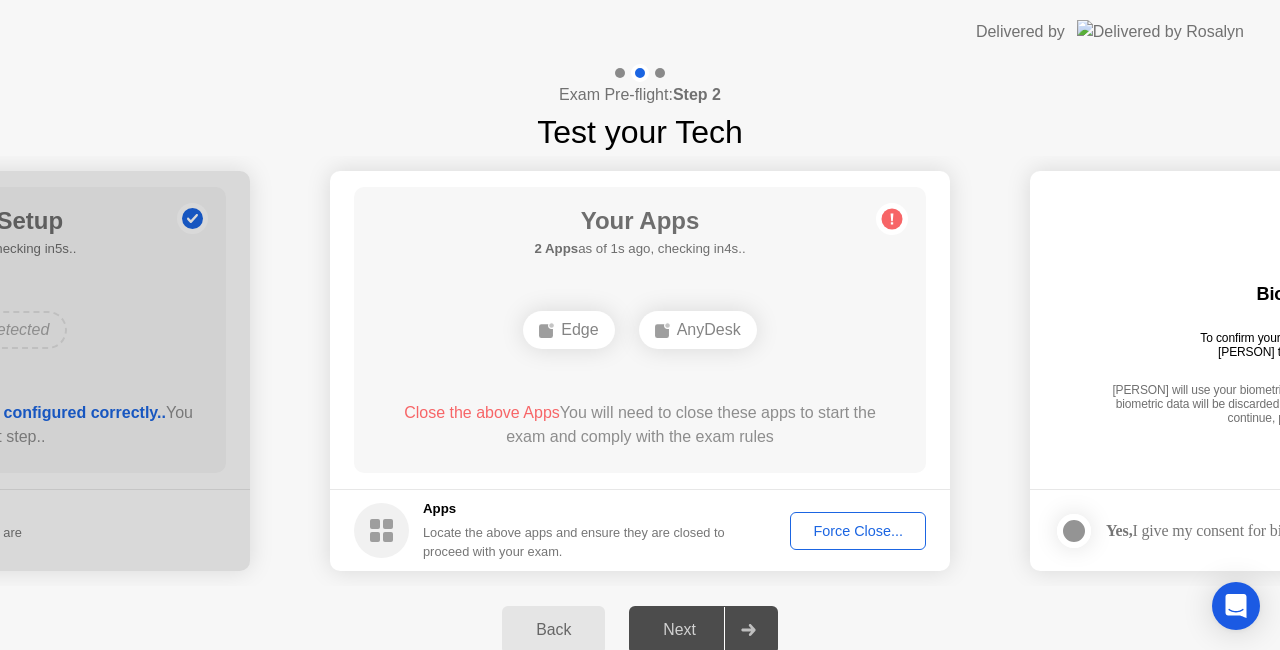 click on "Force Close..." 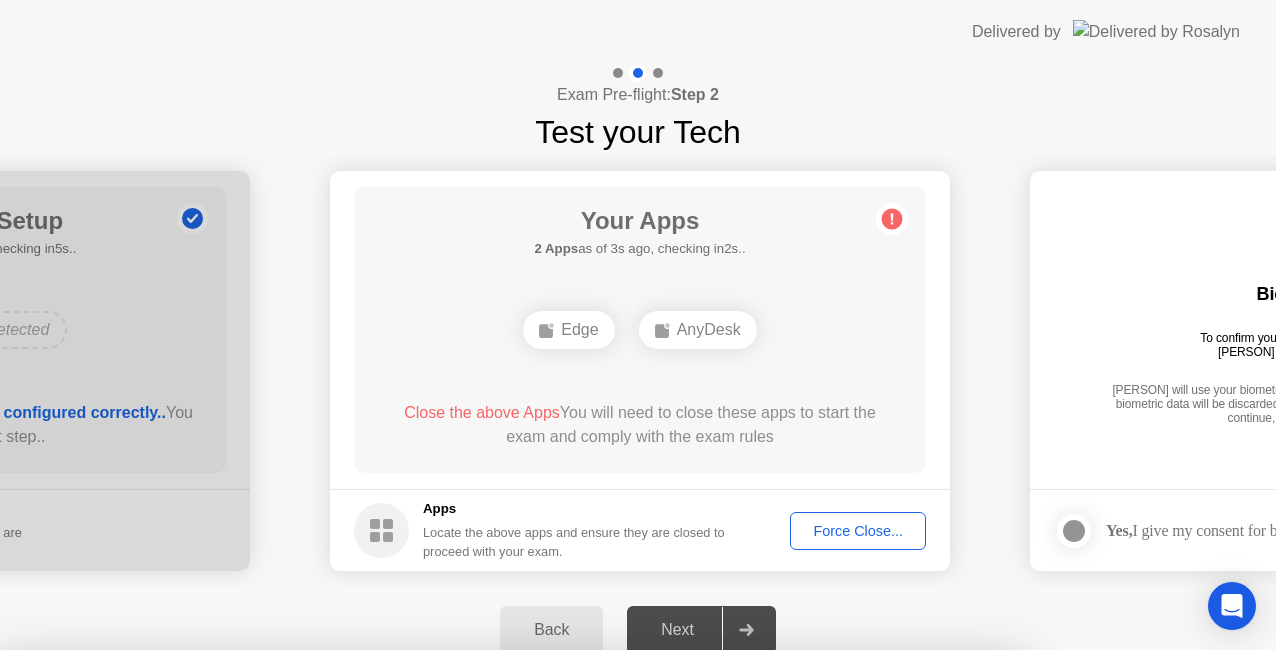 click on "Clicking "Confirm" below will force close  Edge  and  1 other app  even if there are unsaved changes..  Learn more about closing apps" at bounding box center (510, 780) 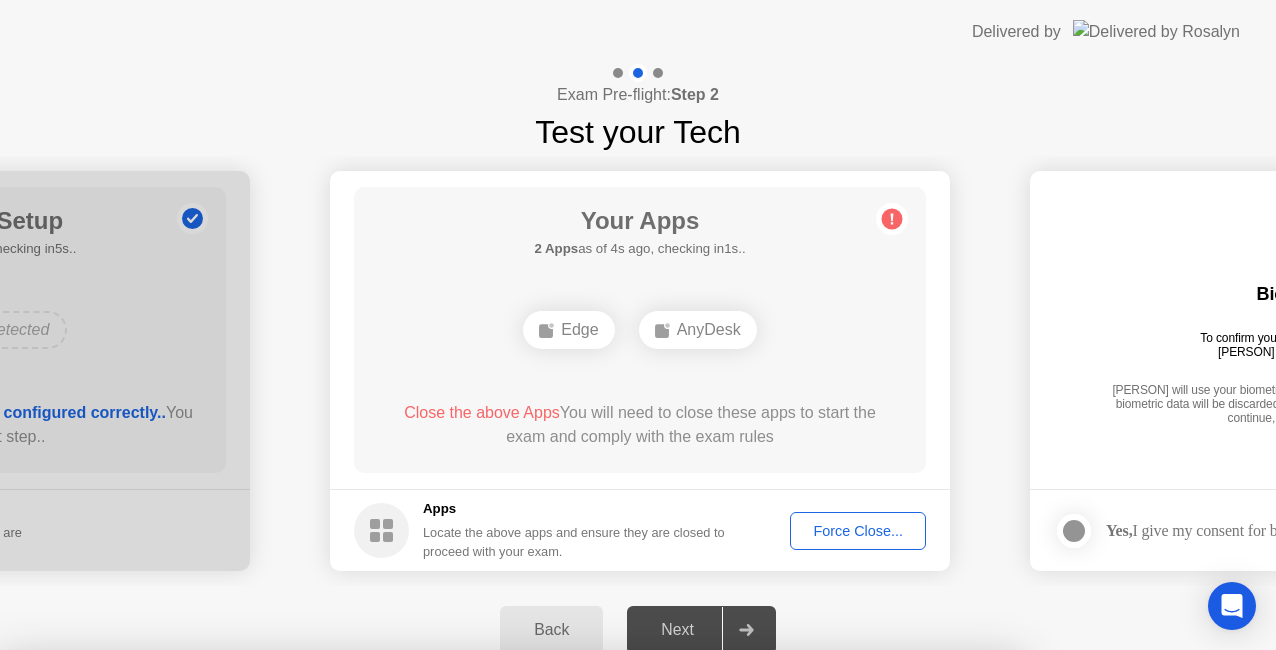 click on "Cancel" at bounding box center (440, 926) 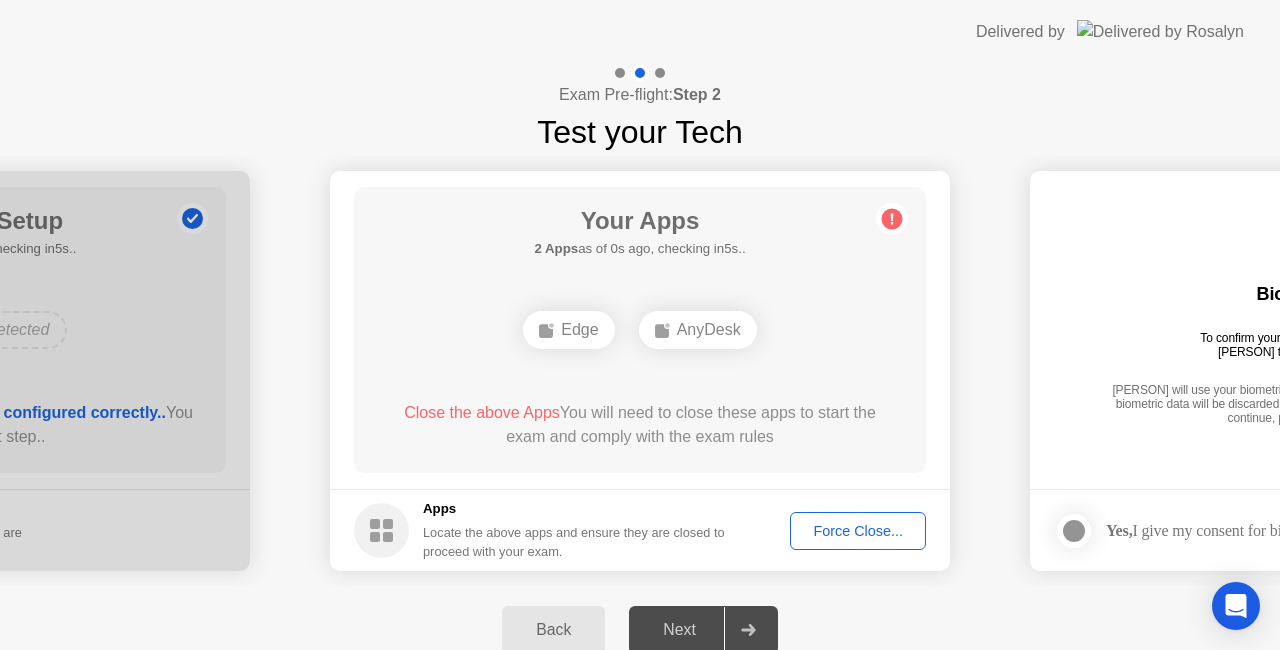 click 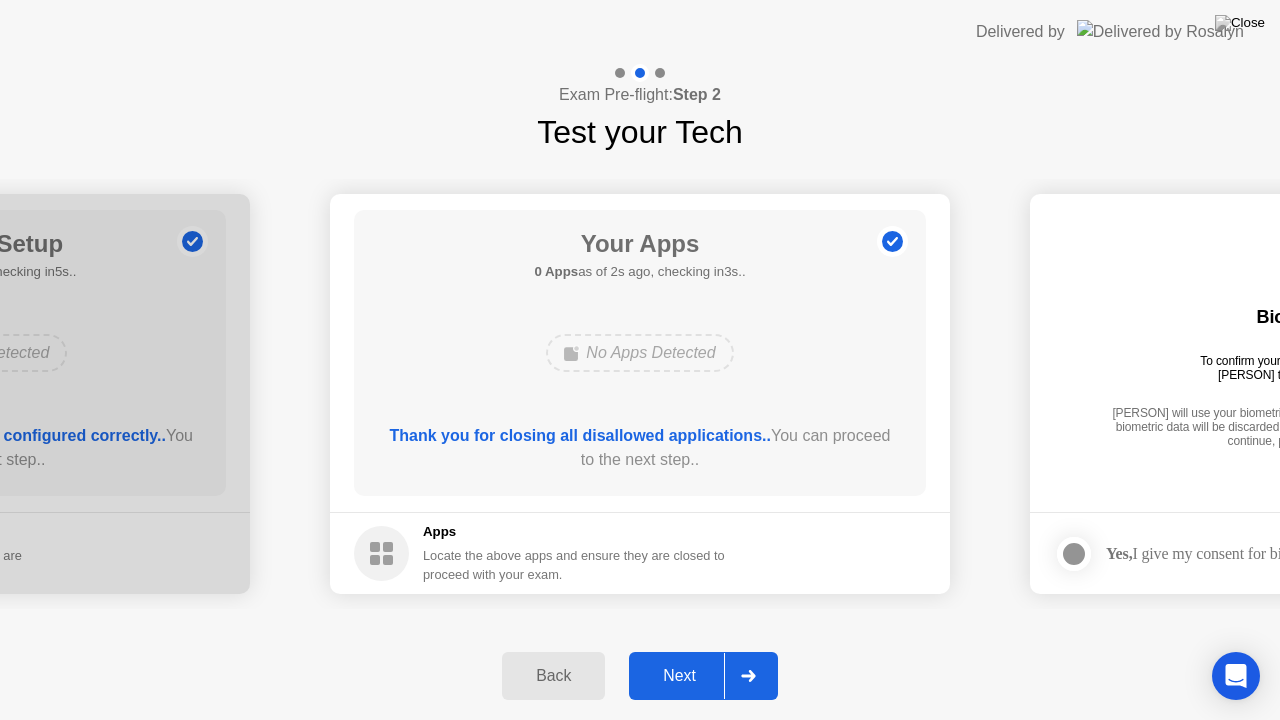 click on "Next" 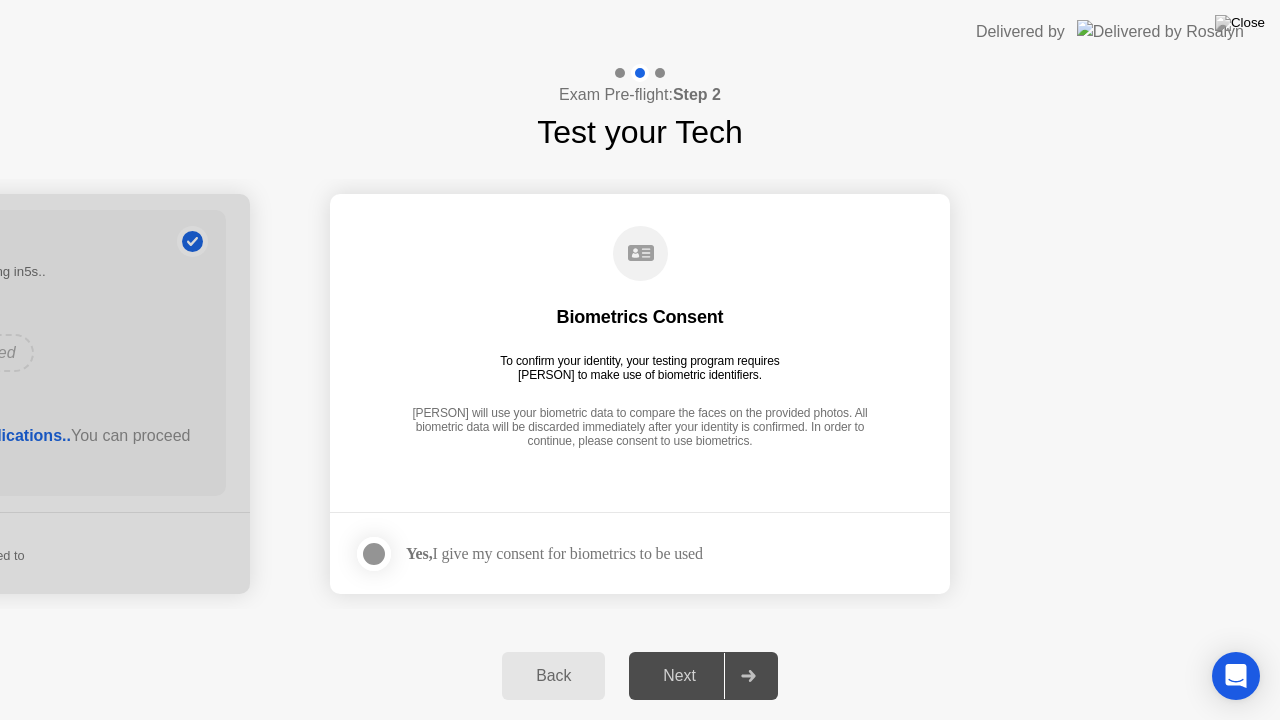 click 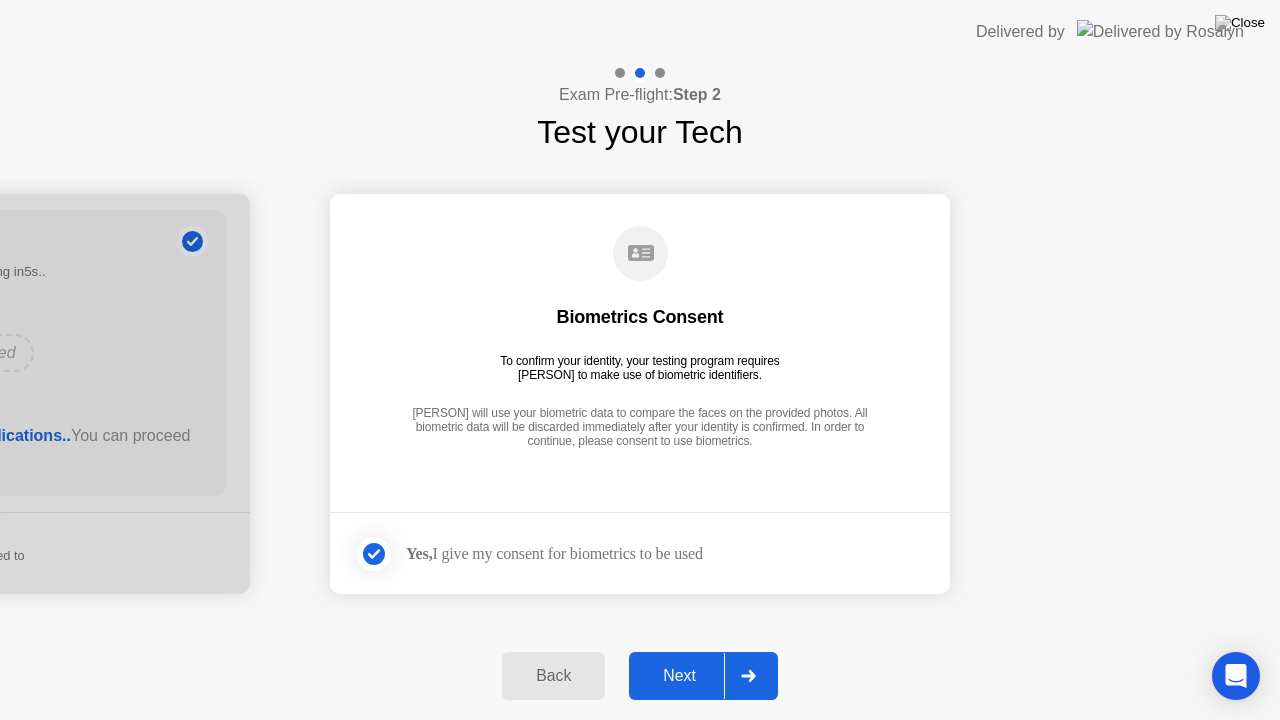 click 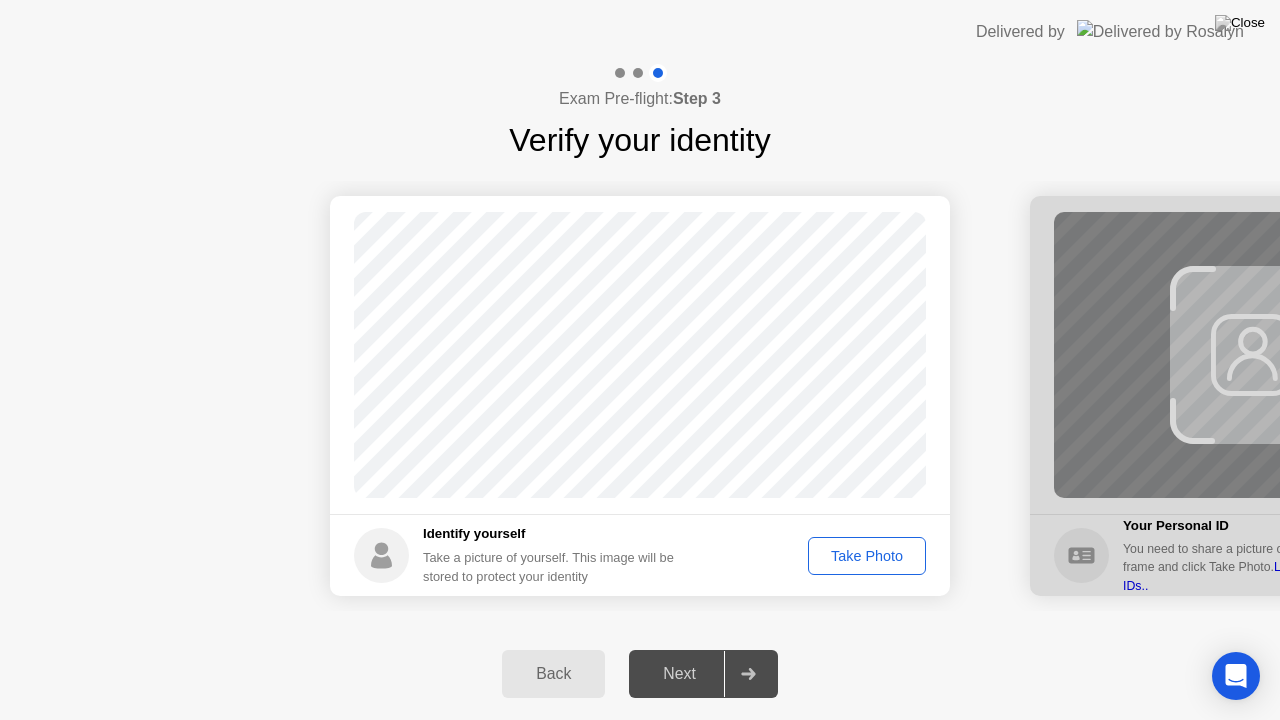 click on "Take Photo" 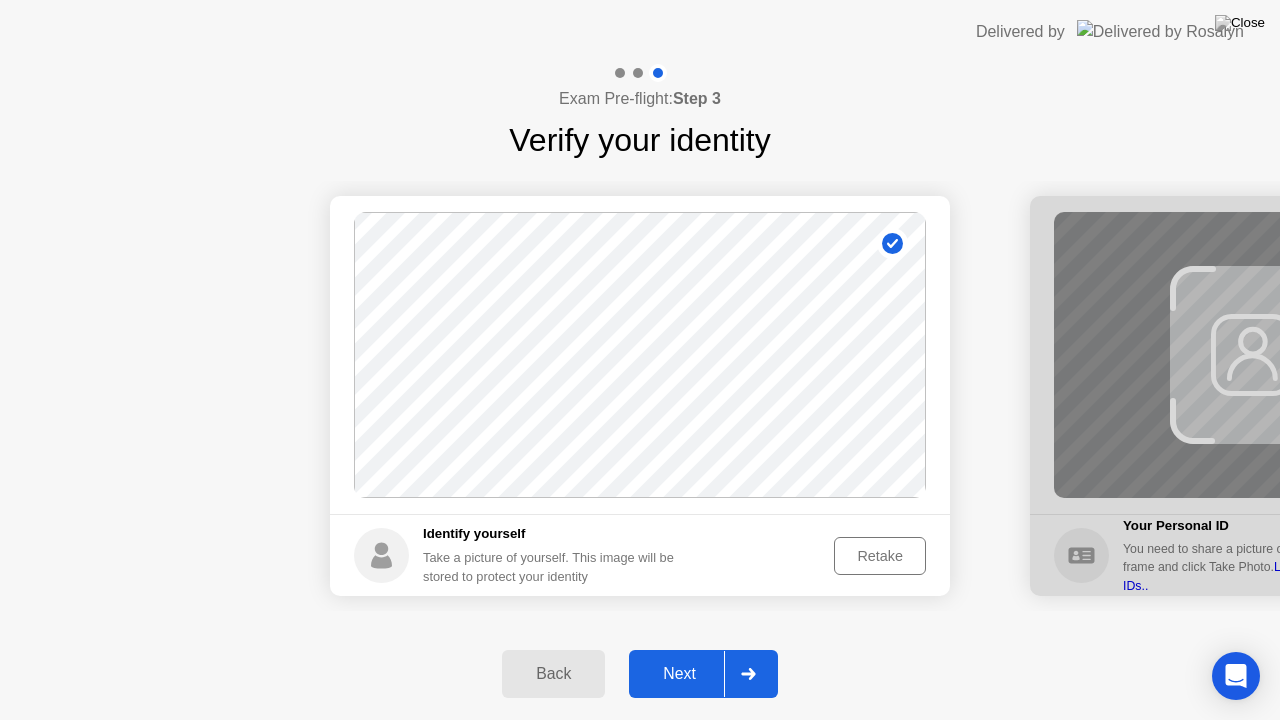 click on "Next" 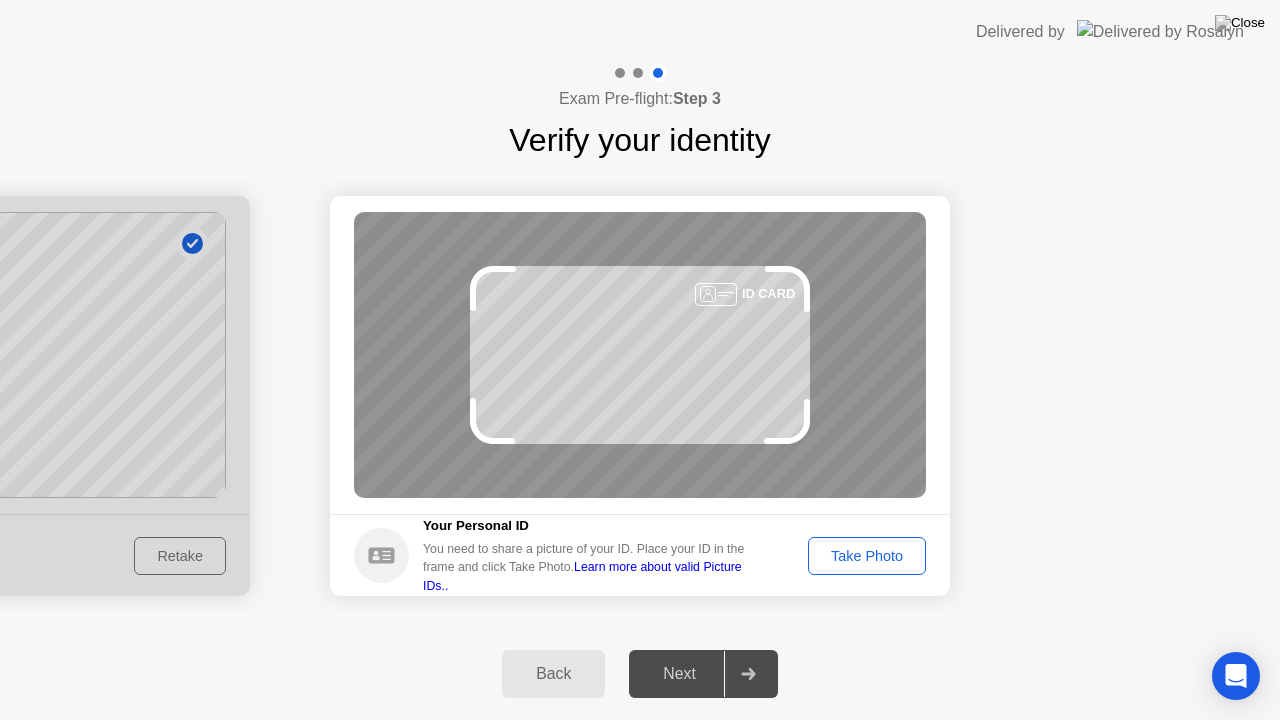click on "Take Photo" 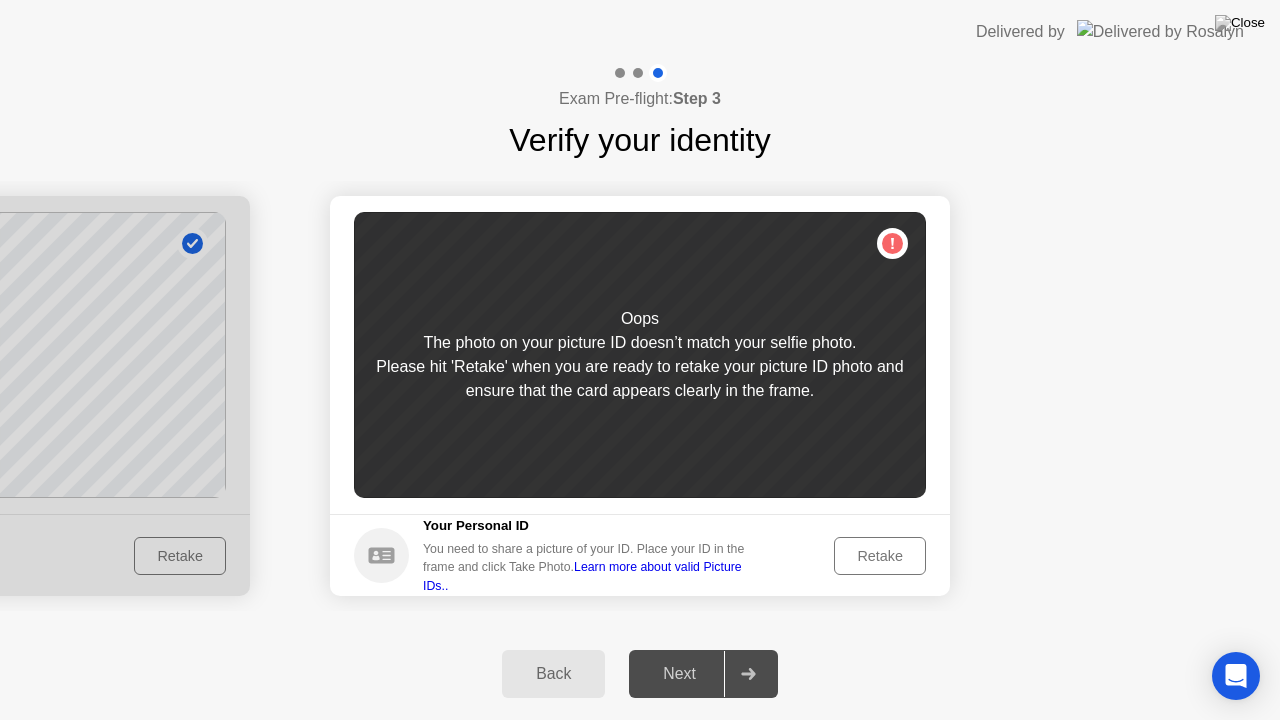 click on "Retake" 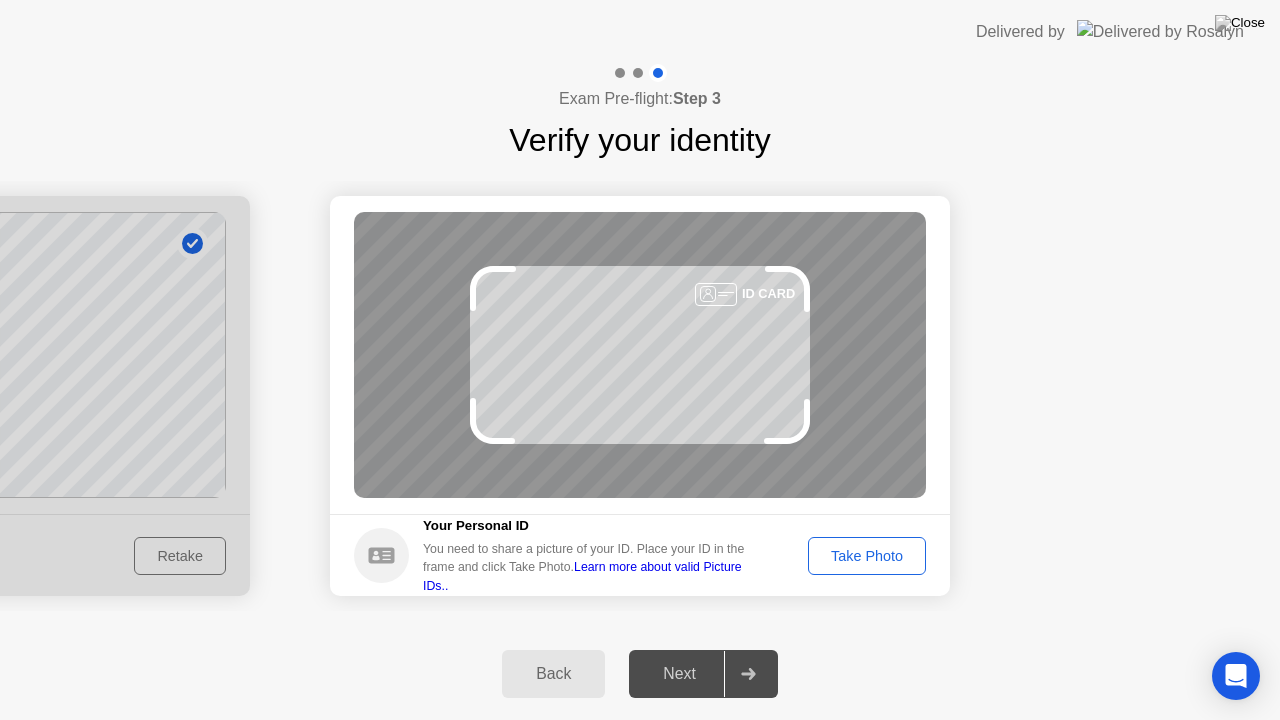 click on "Take Photo" 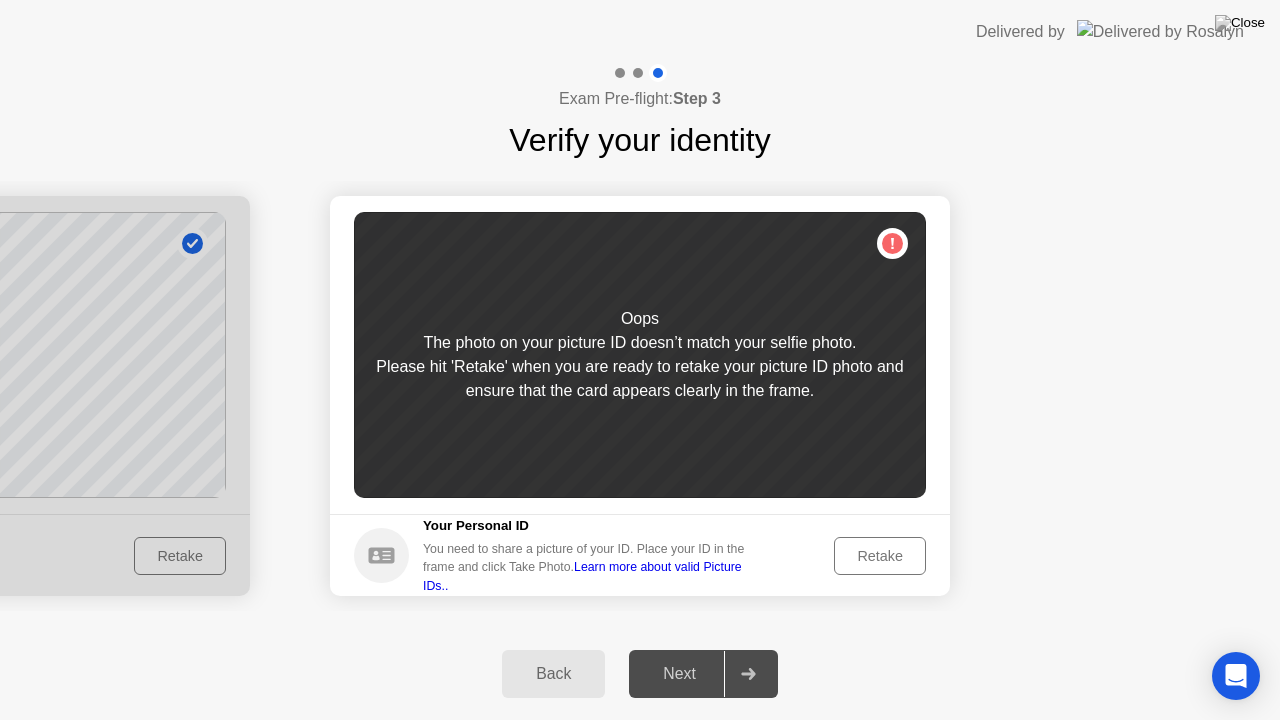 click on "Retake" 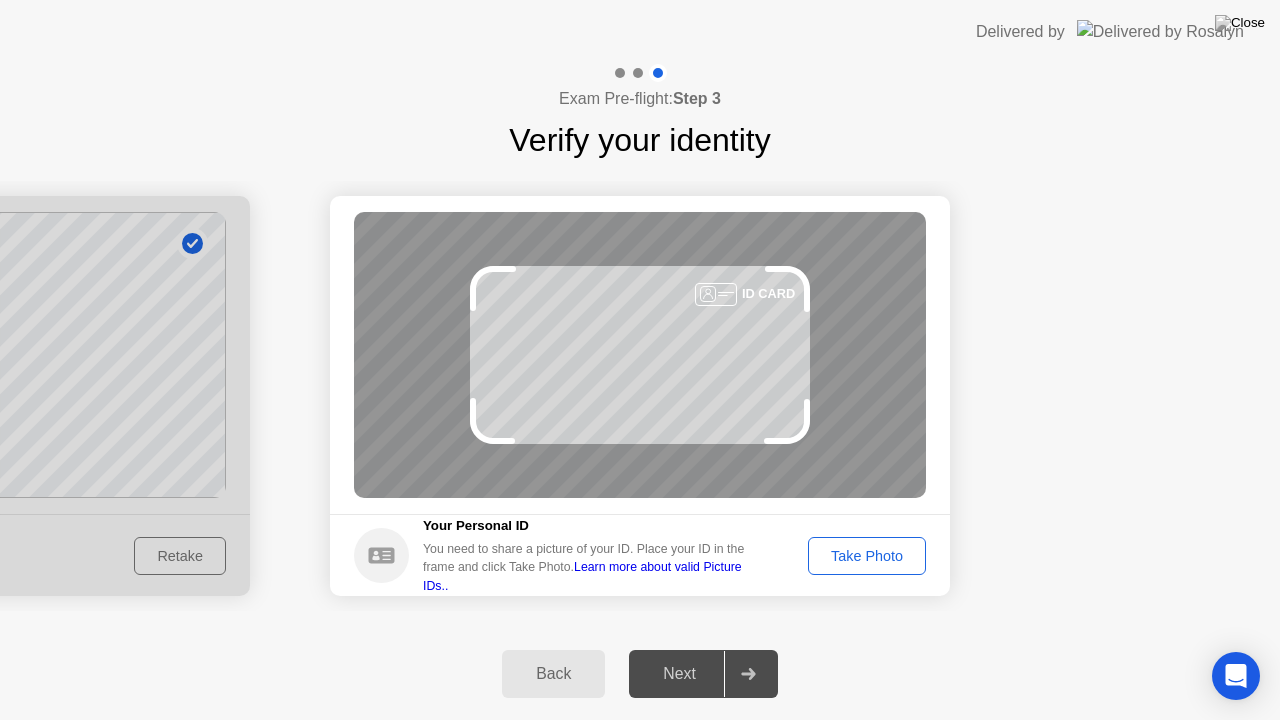 click on "Take Photo" 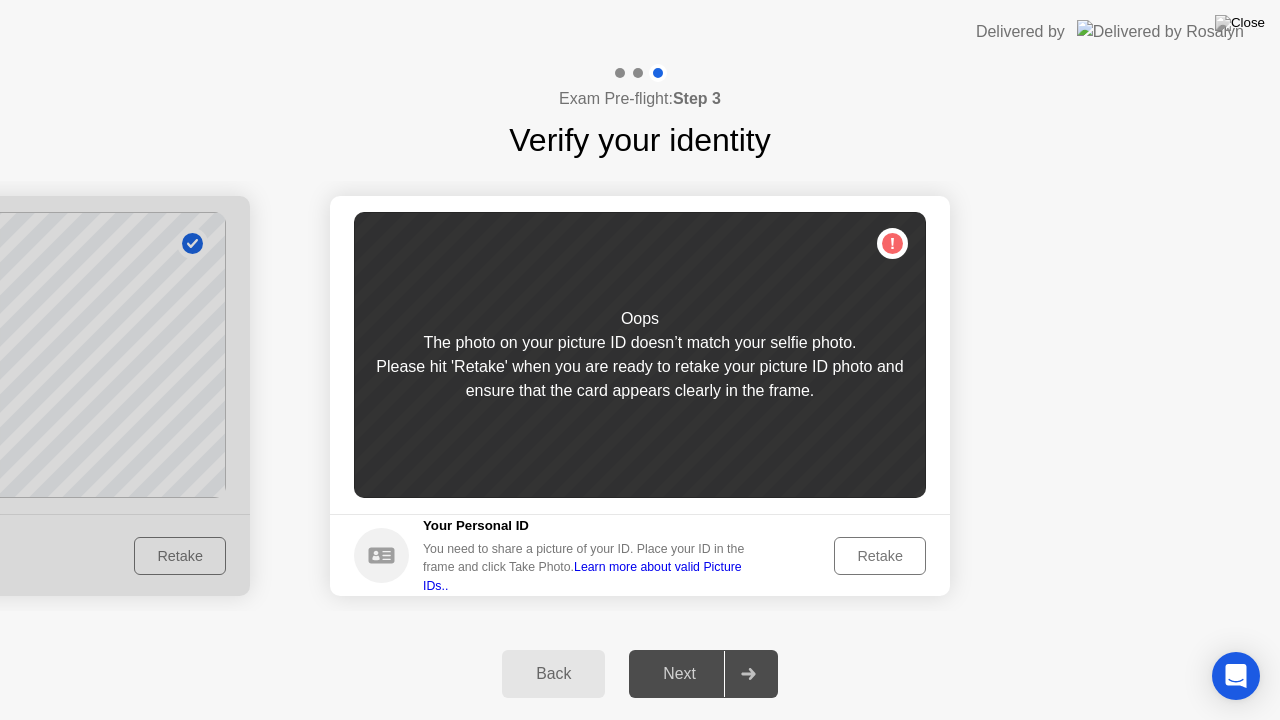 click on "Retake" 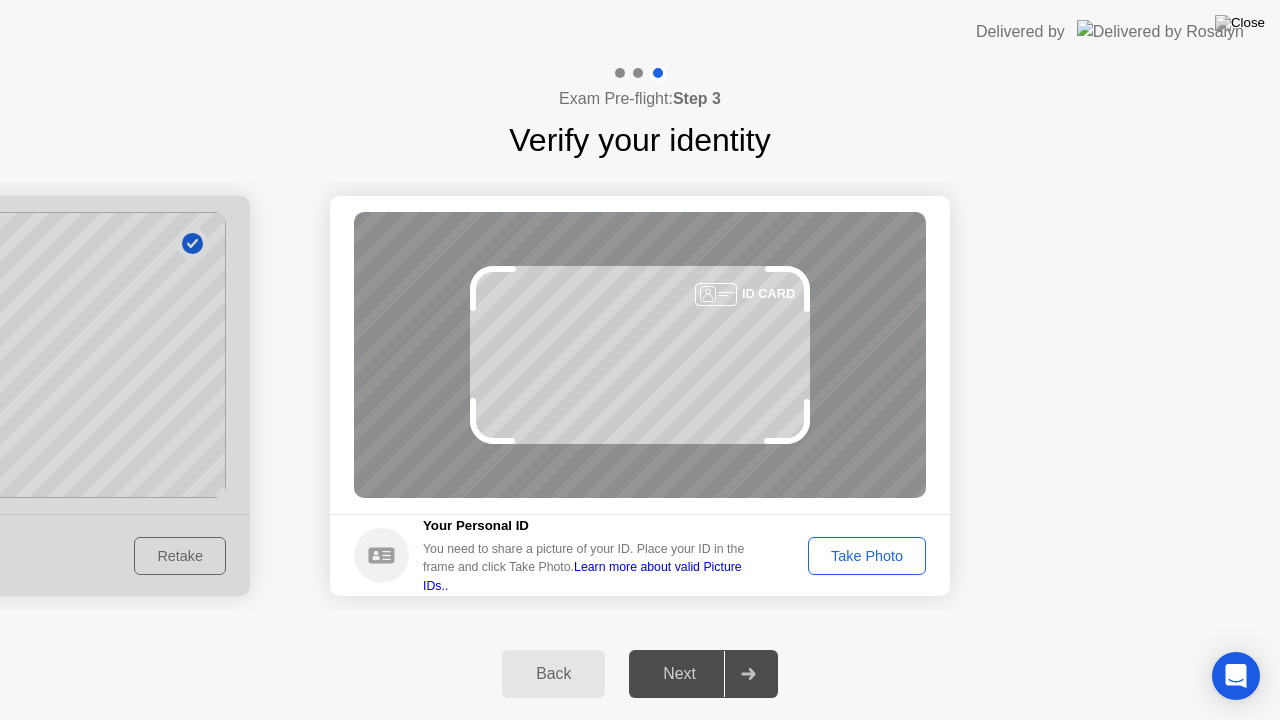 click on "Take Photo" 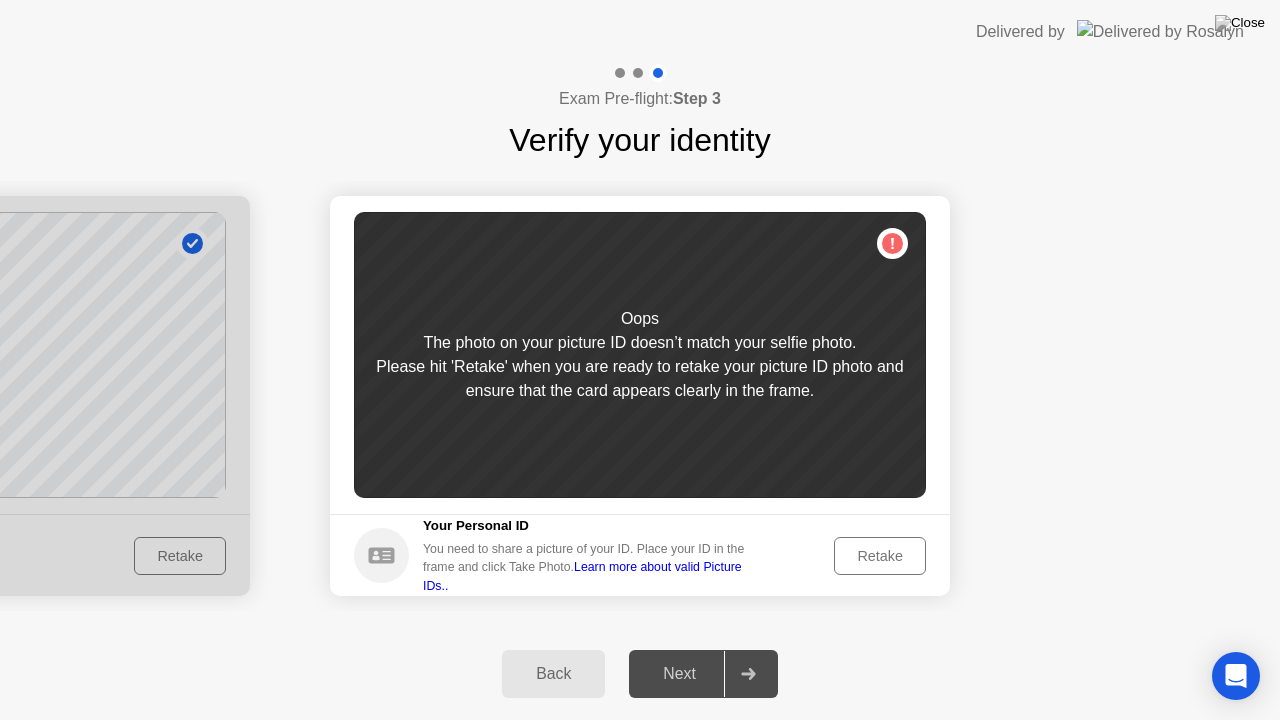 click on "Oops The photo on your picture ID doesn’t match your selfie photo. Please hit 'Retake' when you are ready to retake your picture ID photo and ensure that the card appears clearly in the frame." 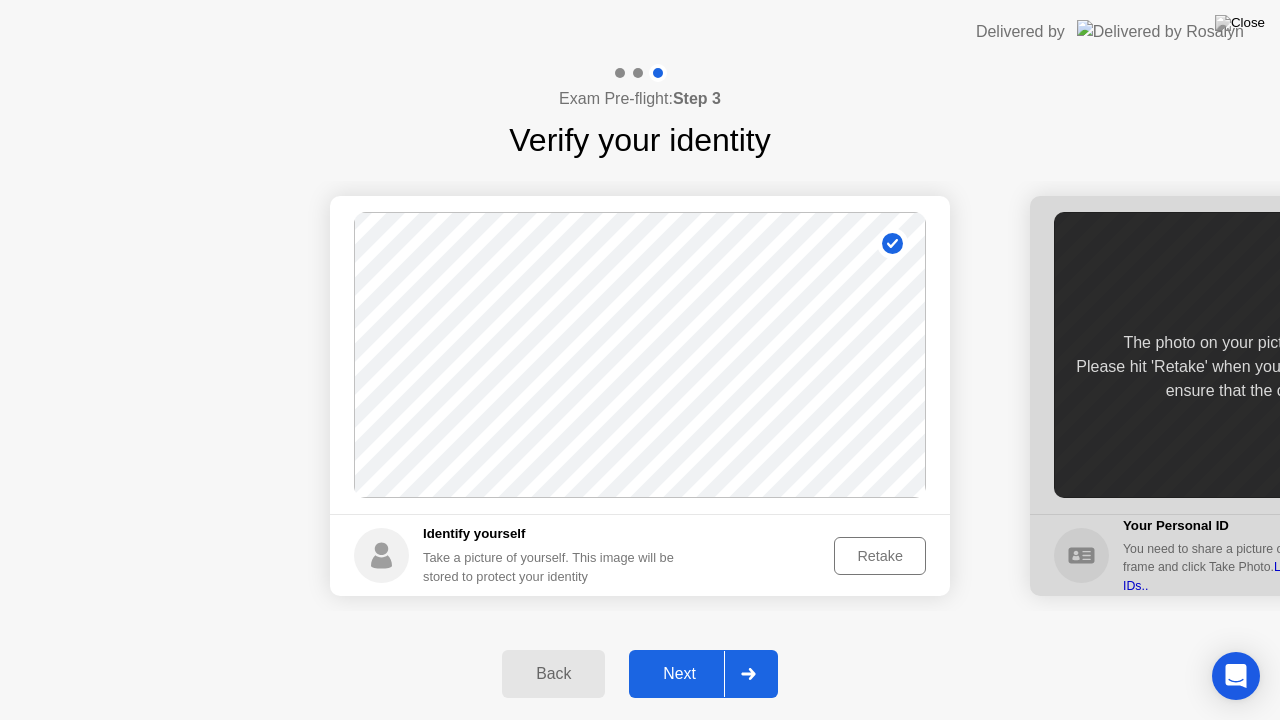 click on "Retake" 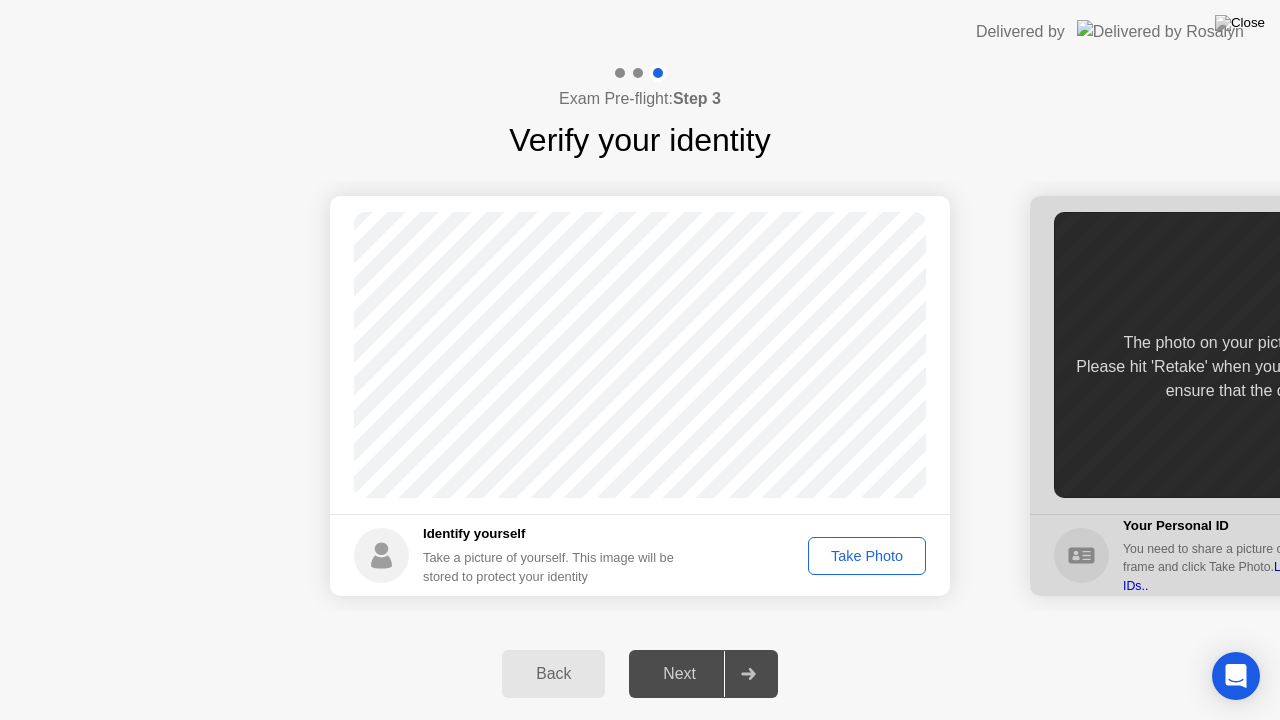 click on "Take Photo" 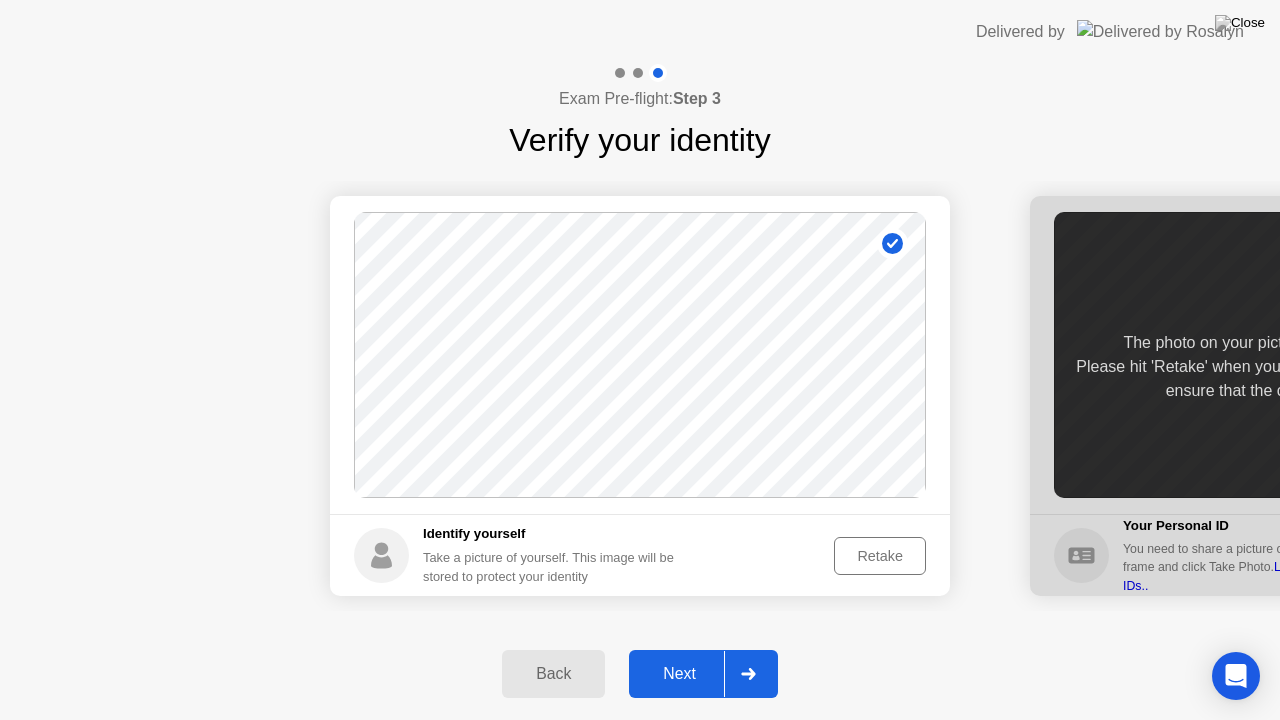 click 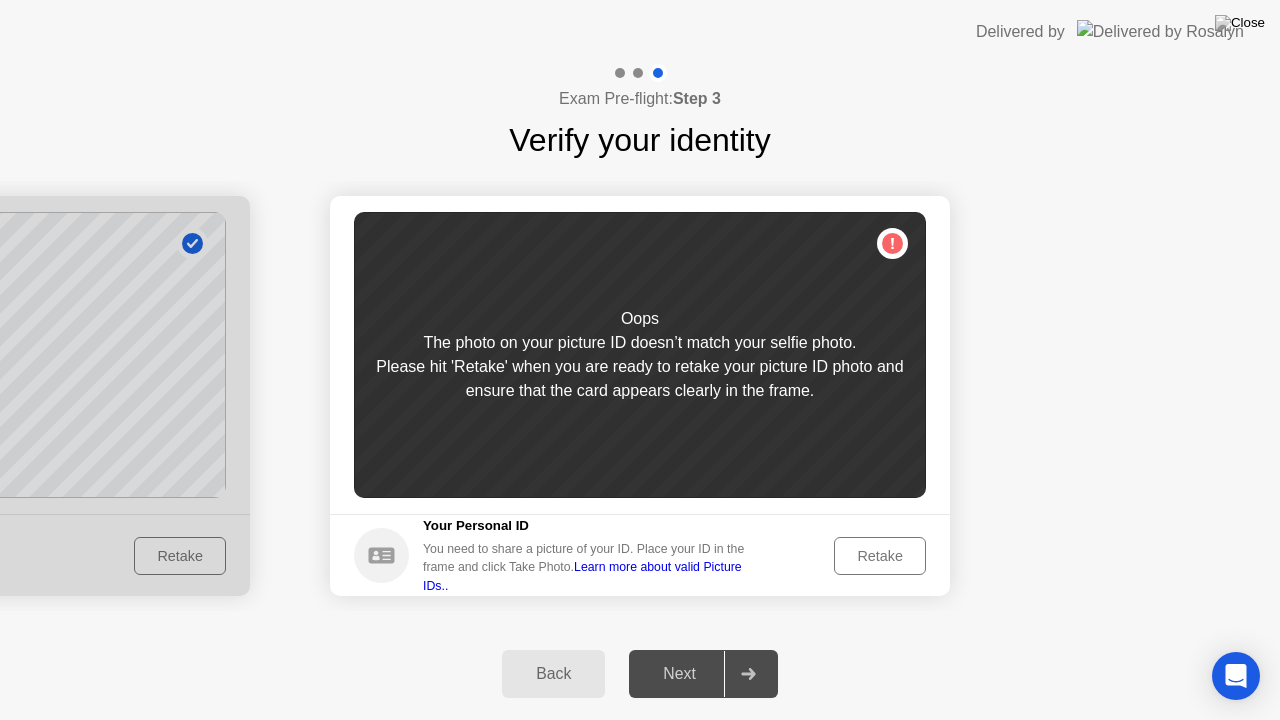 click on "Retake" 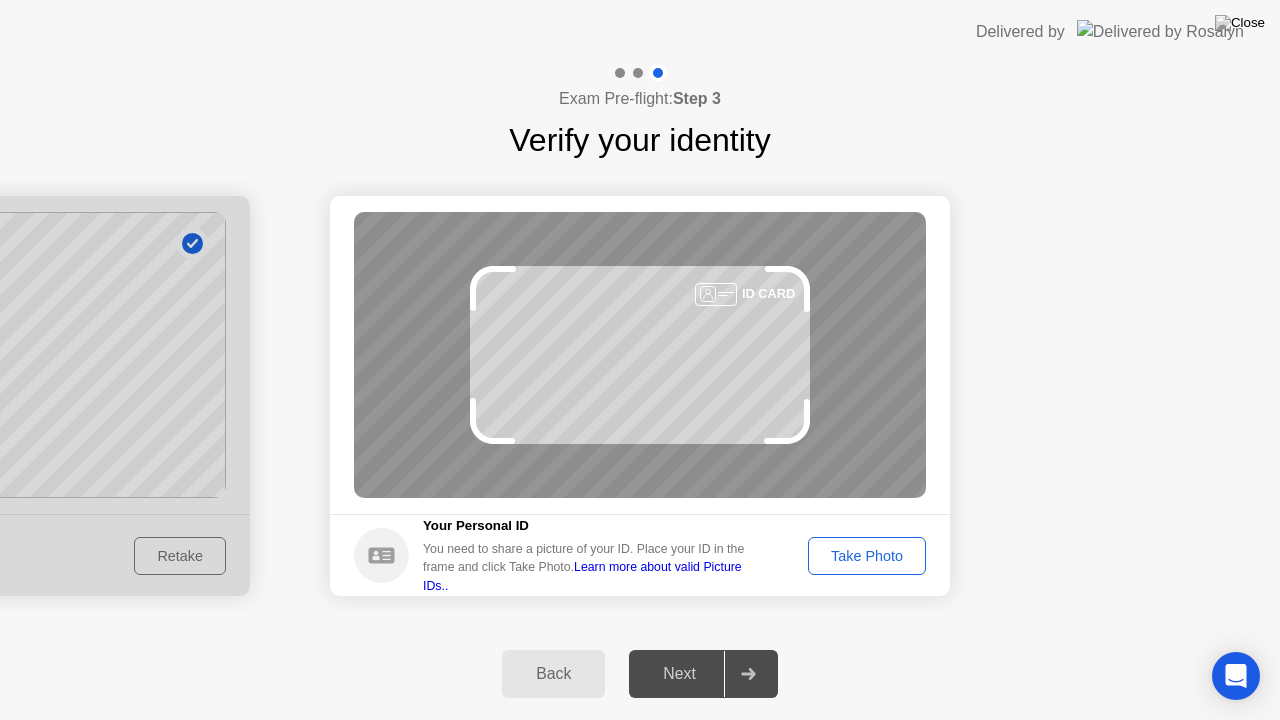 click on "Take Photo" 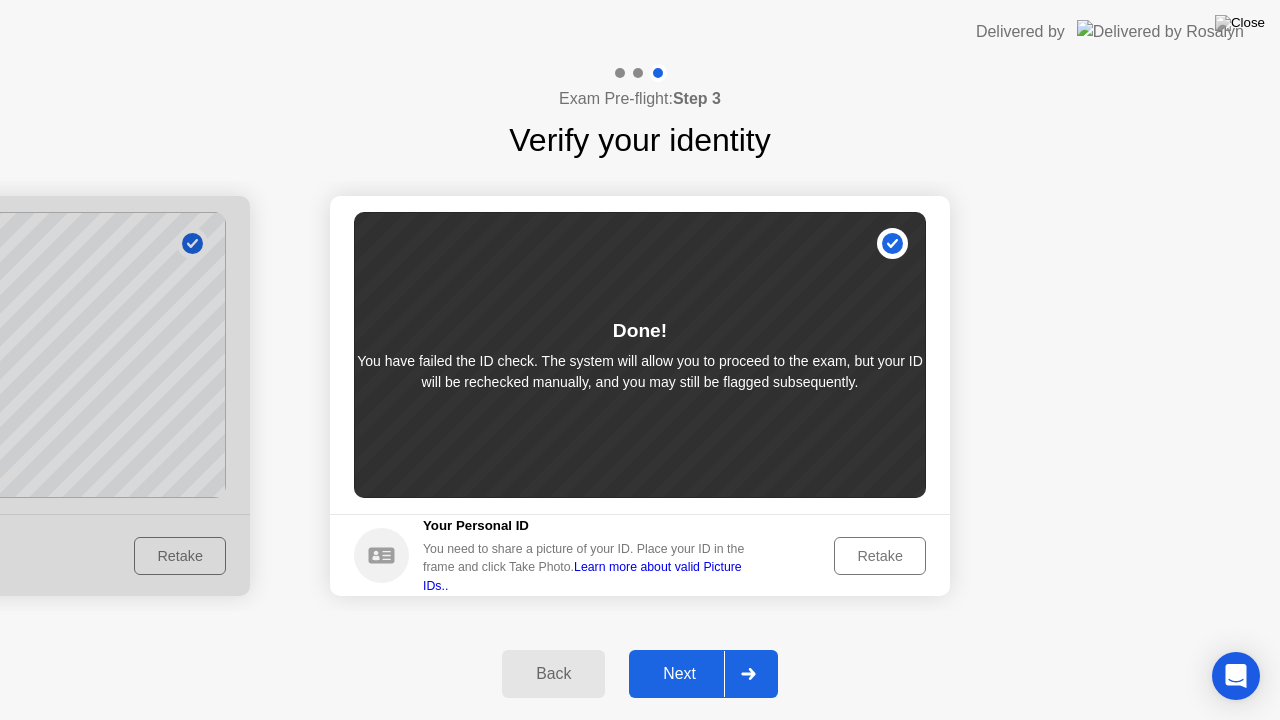 click on "Next" 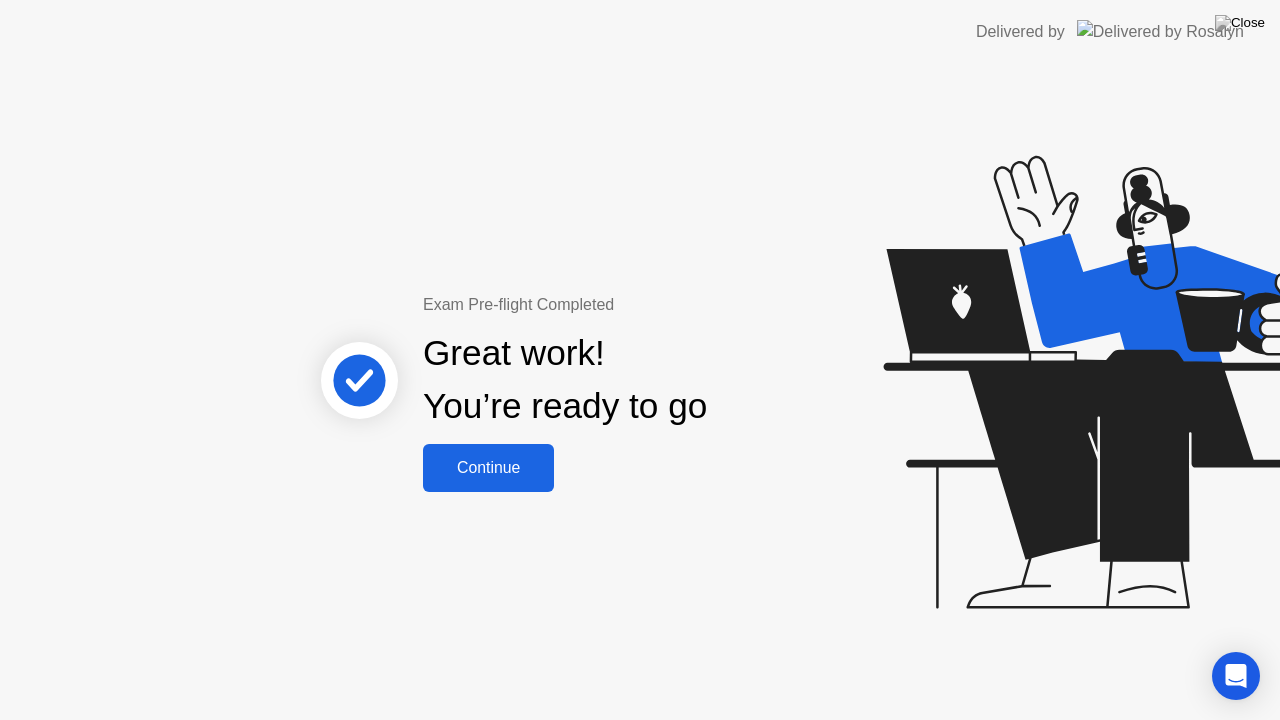 click on "Continue" 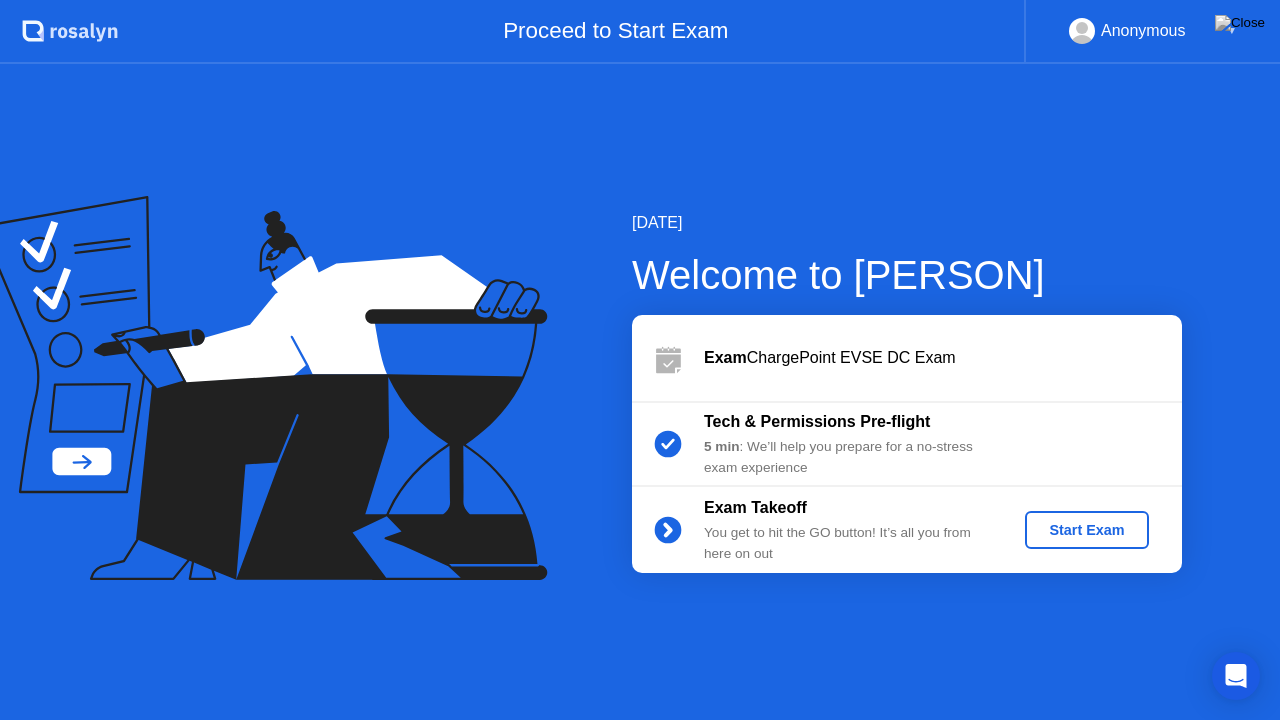 click on "Start Exam" 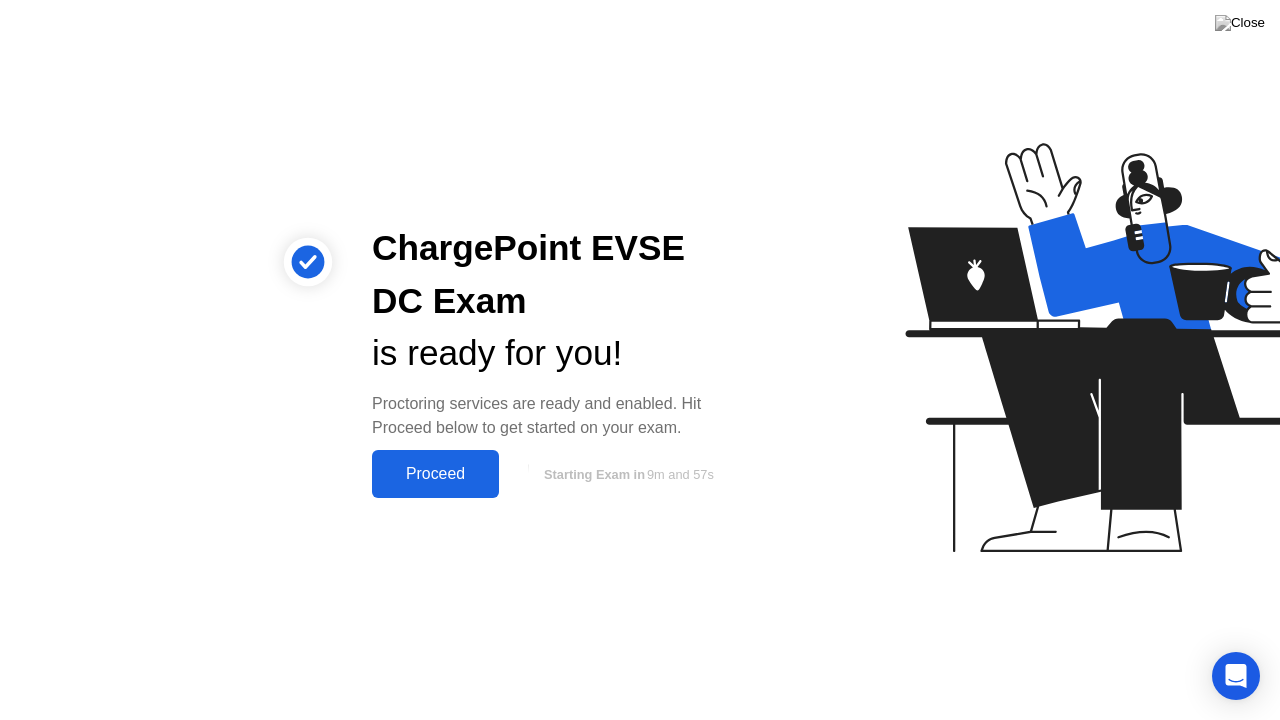 click on "Proceed" 